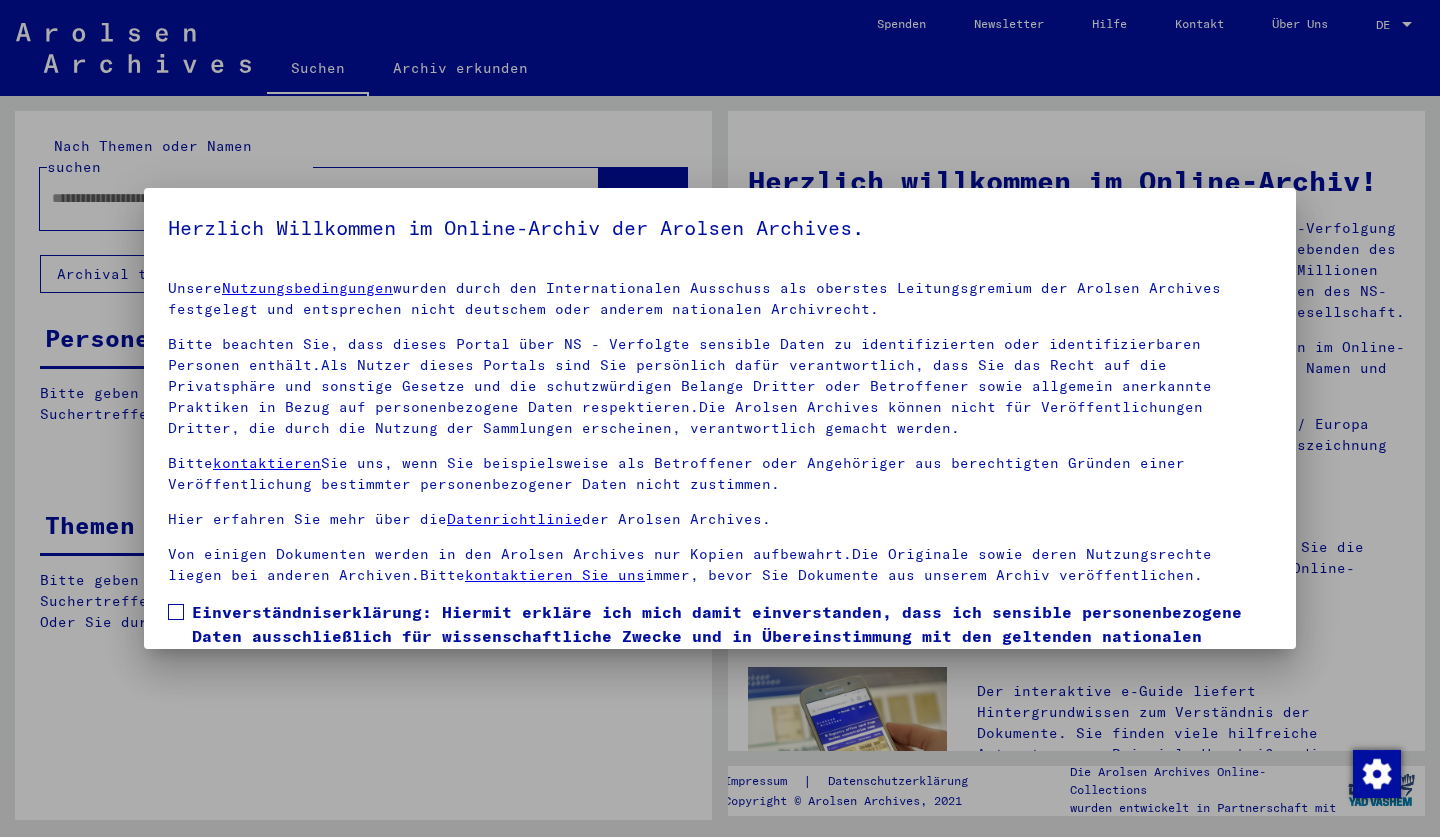 scroll, scrollTop: 0, scrollLeft: 0, axis: both 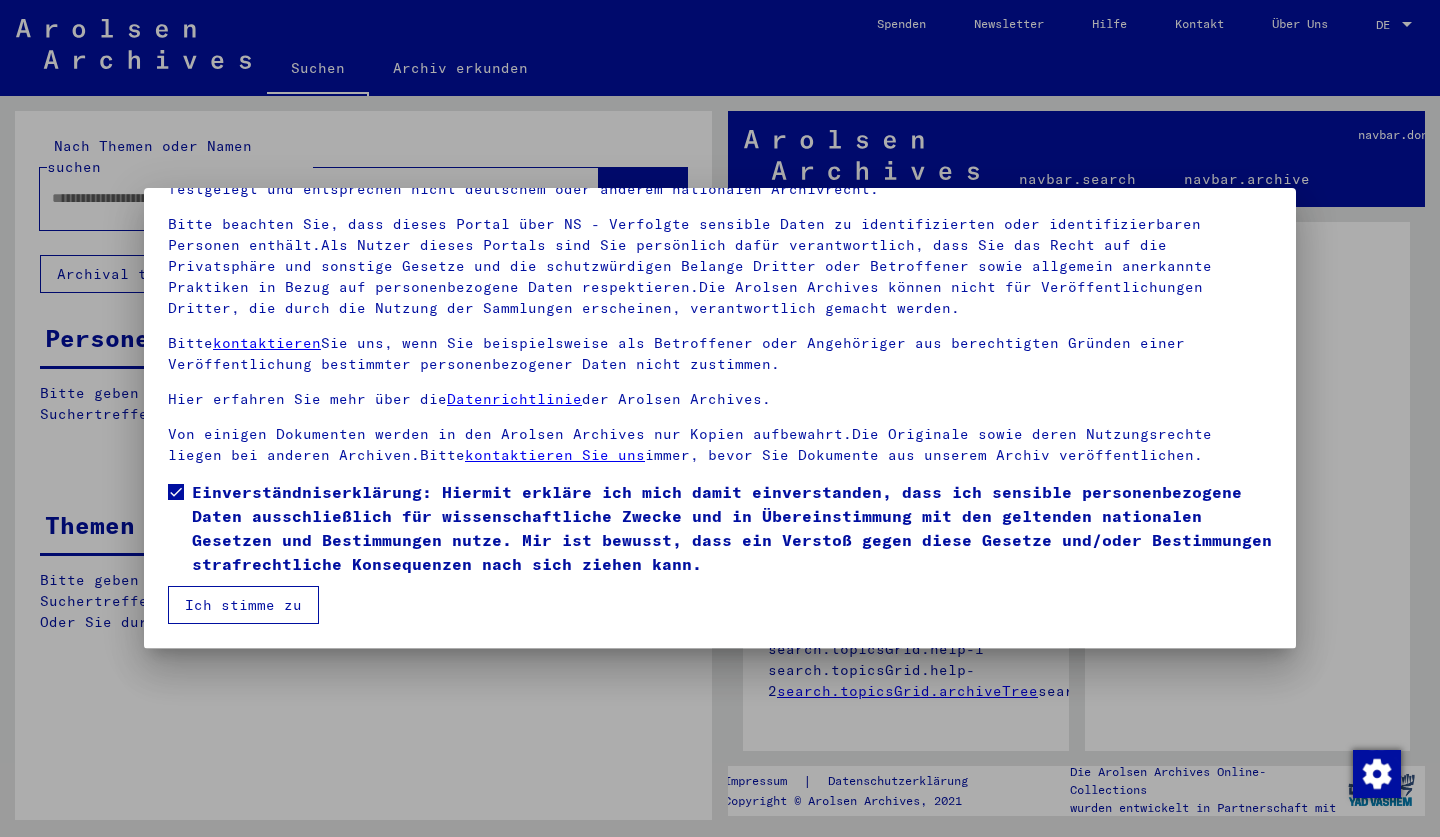 click on "Ich stimme zu" at bounding box center [243, 605] 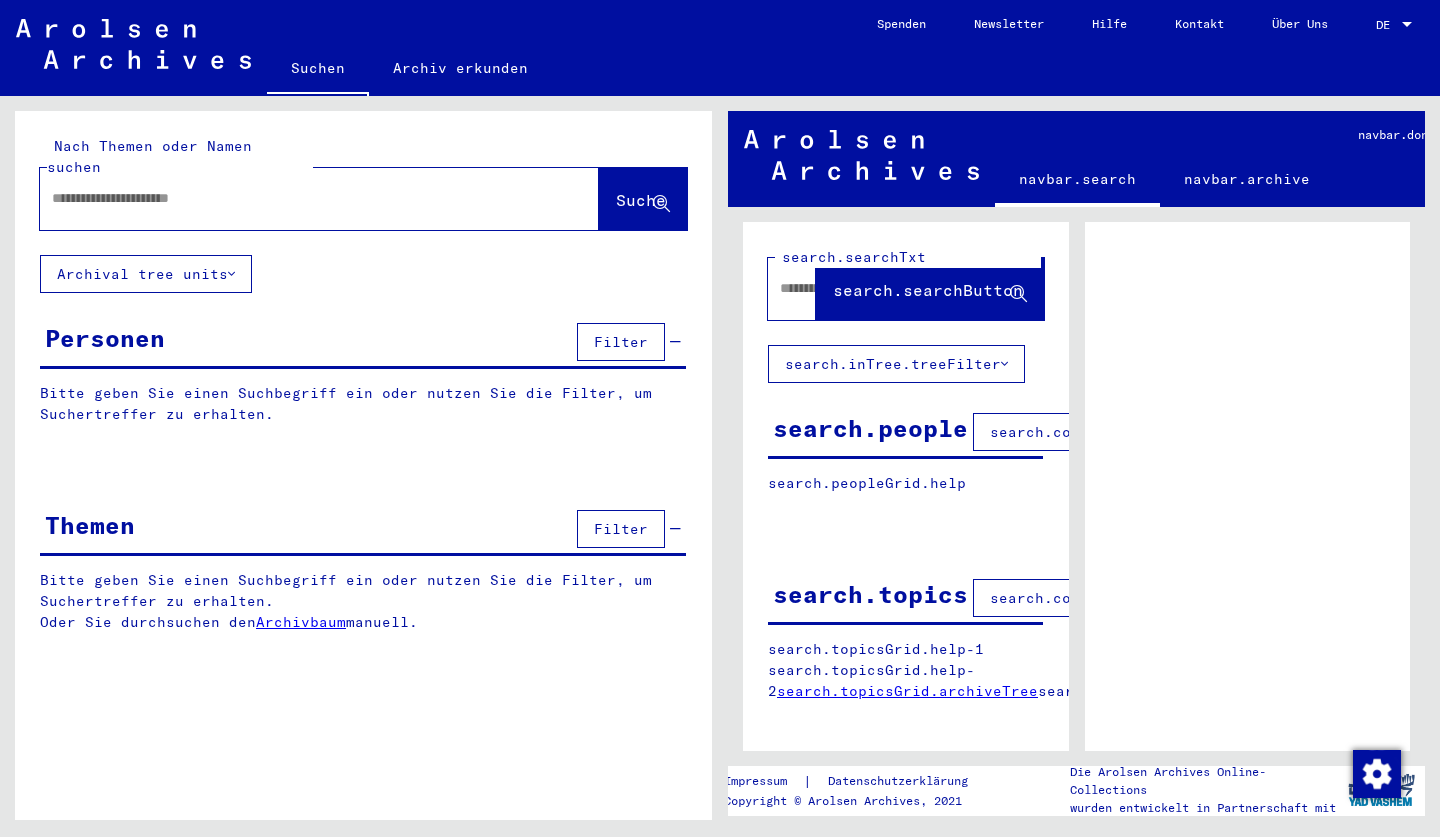 click at bounding box center (301, 198) 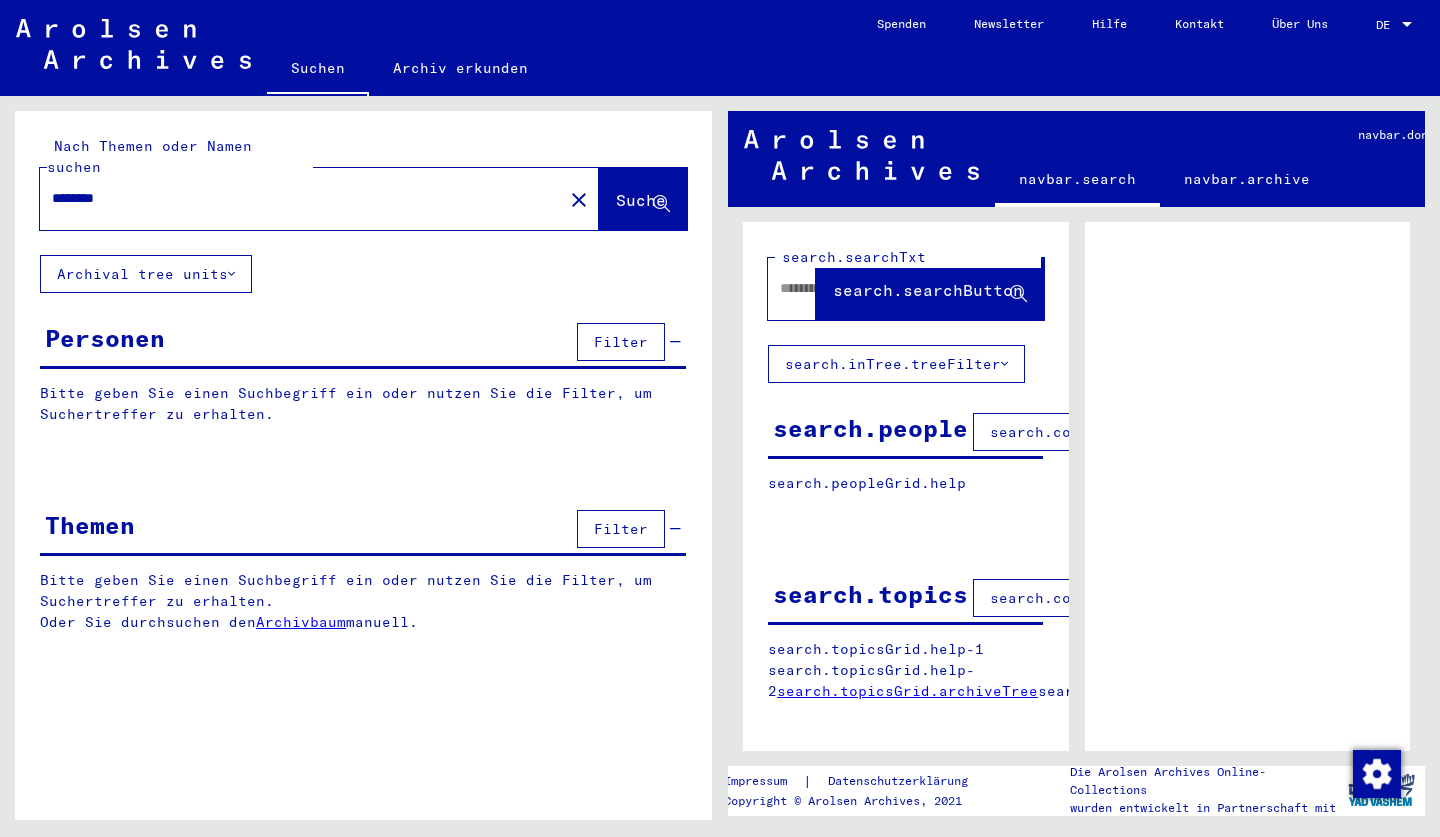 click on "Suche" 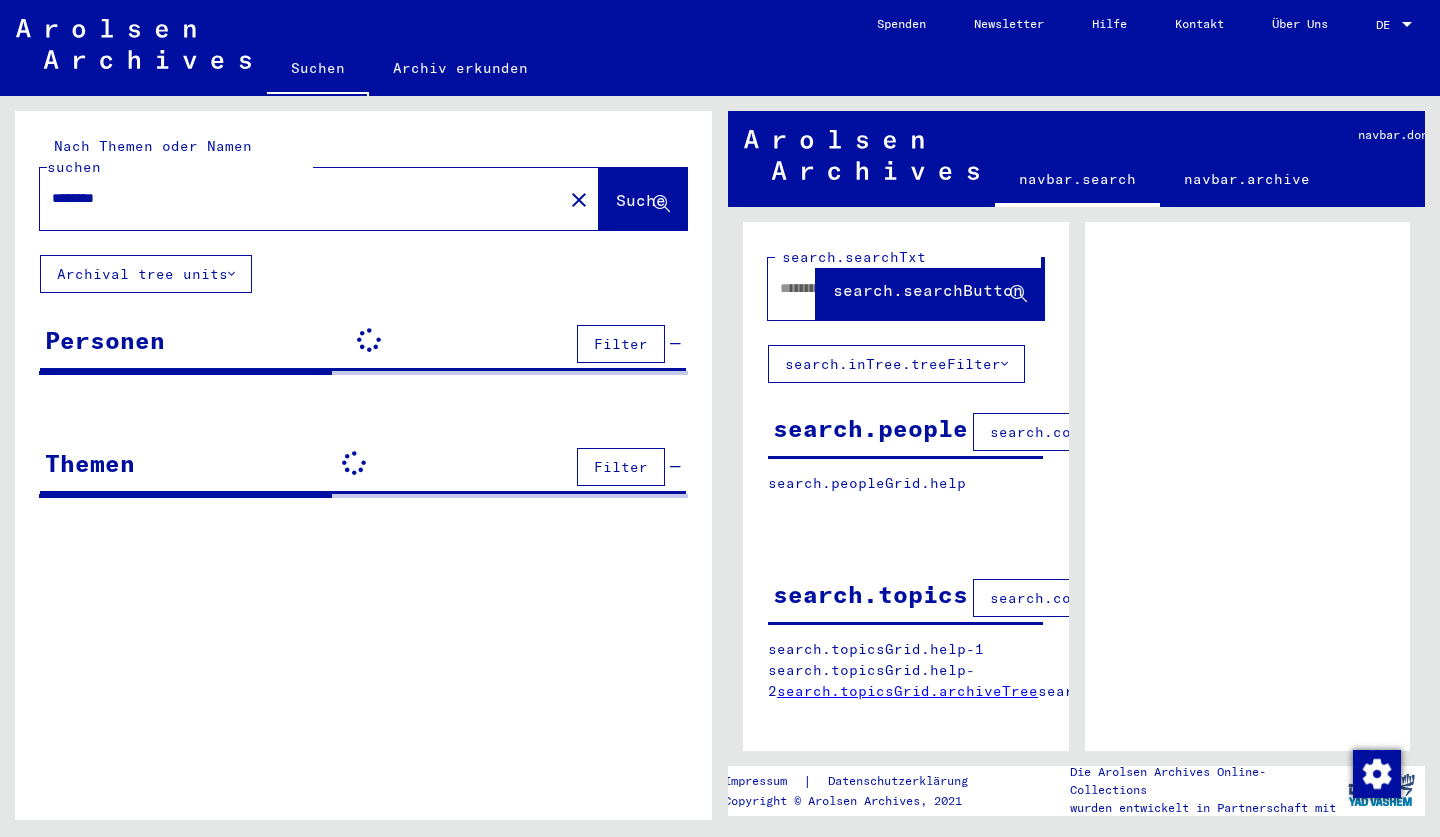 click on "Filter" at bounding box center (621, 344) 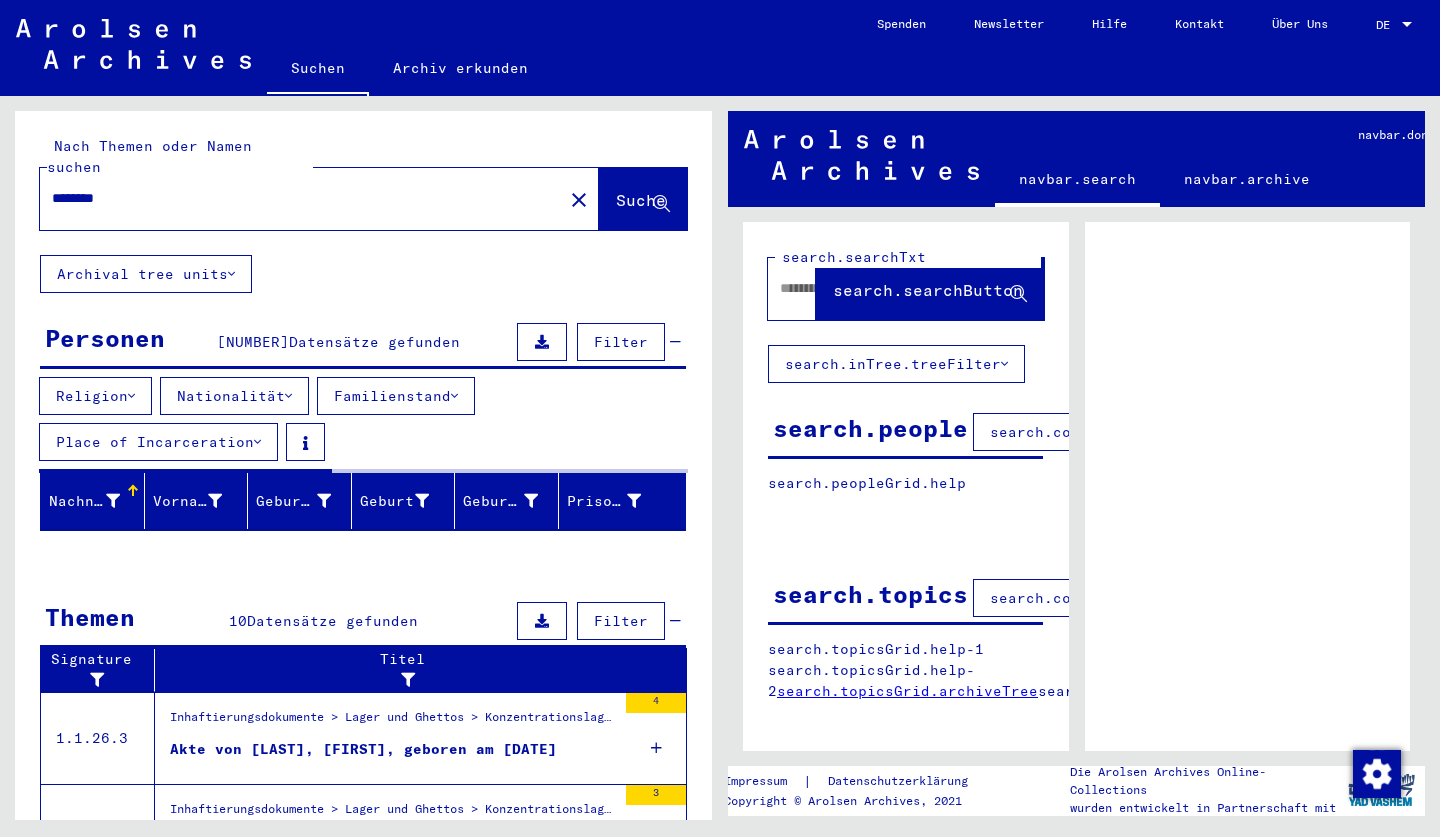 click on "********" at bounding box center (301, 198) 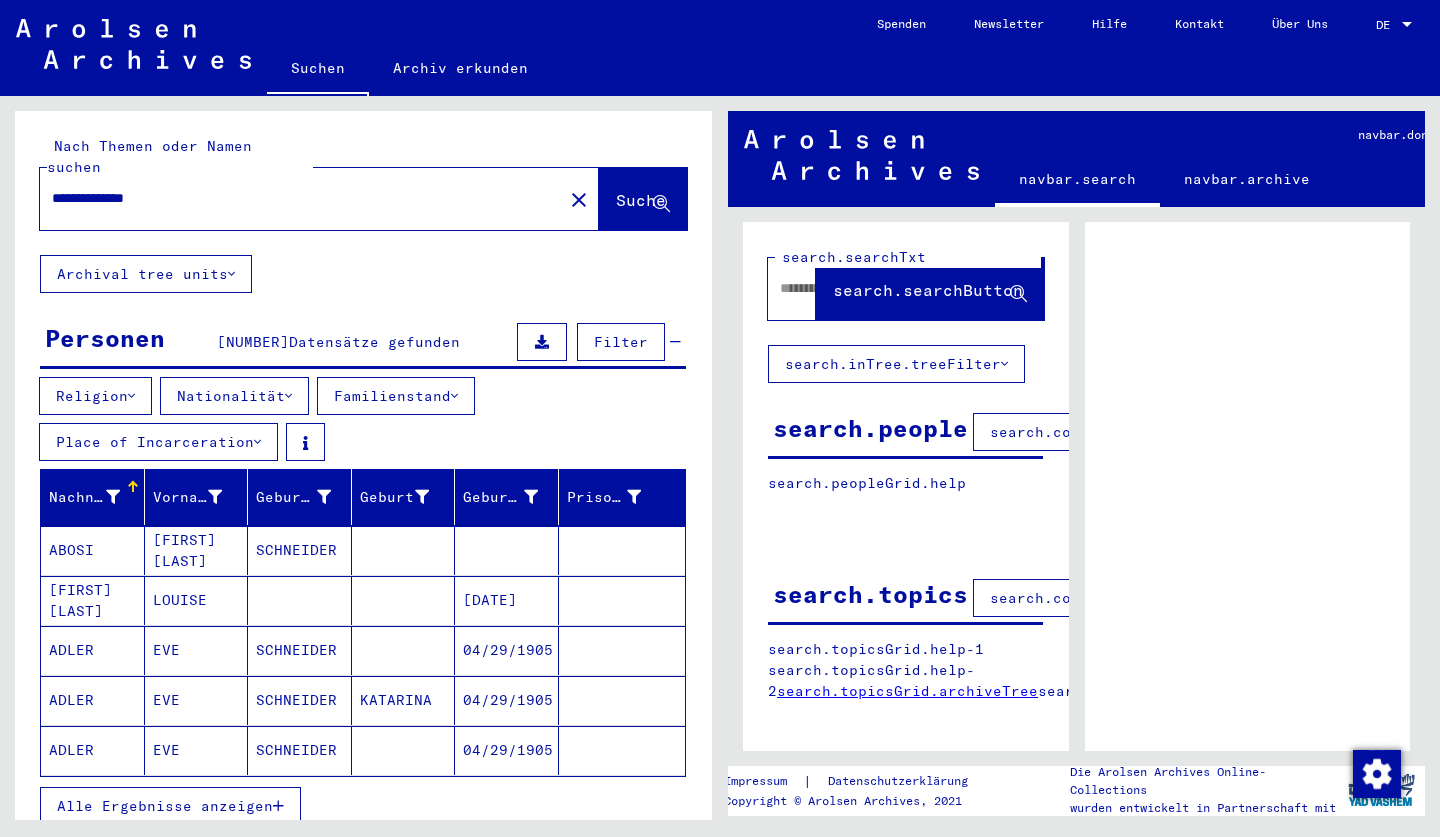 type on "**********" 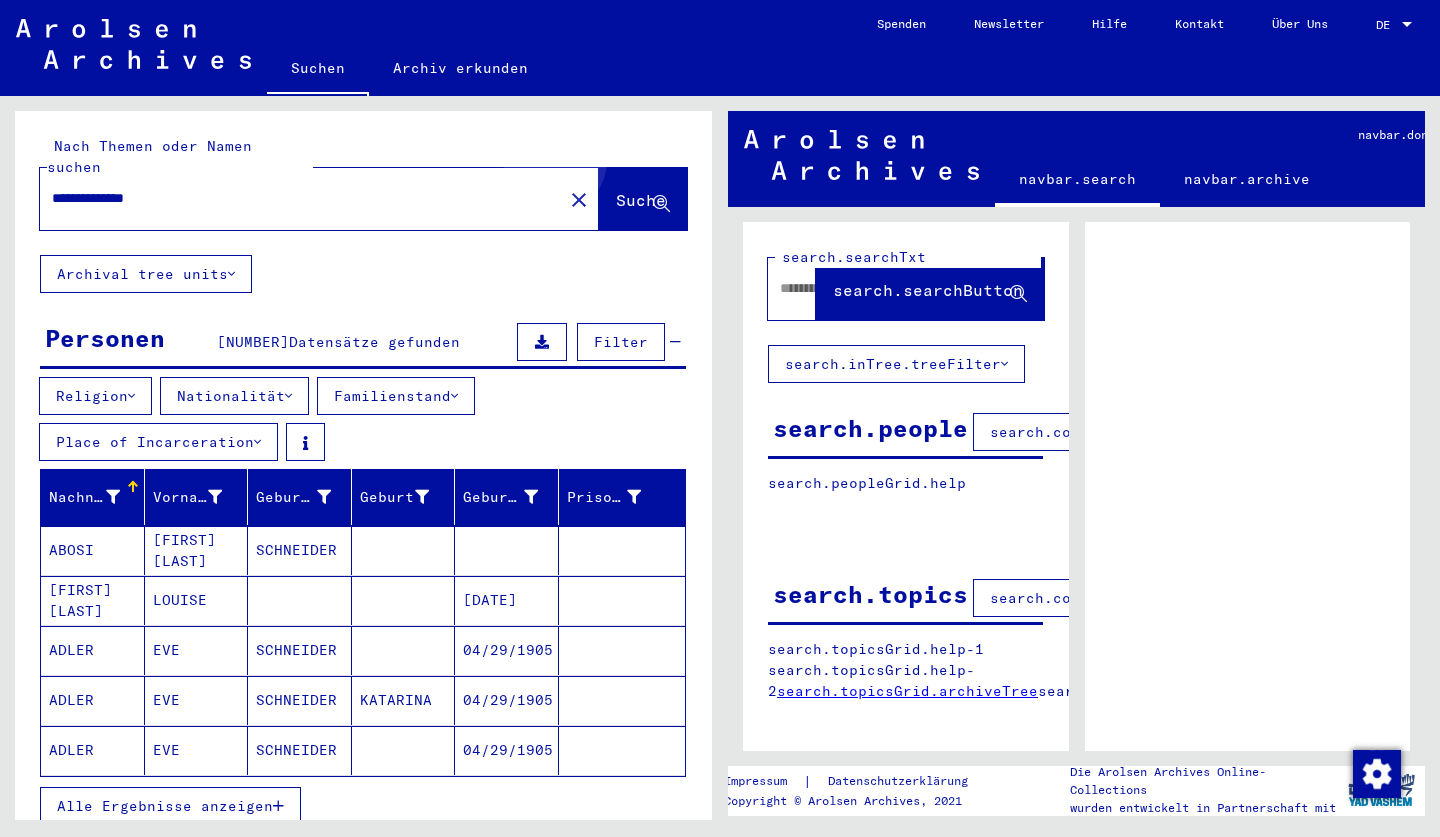 click on "Suche" 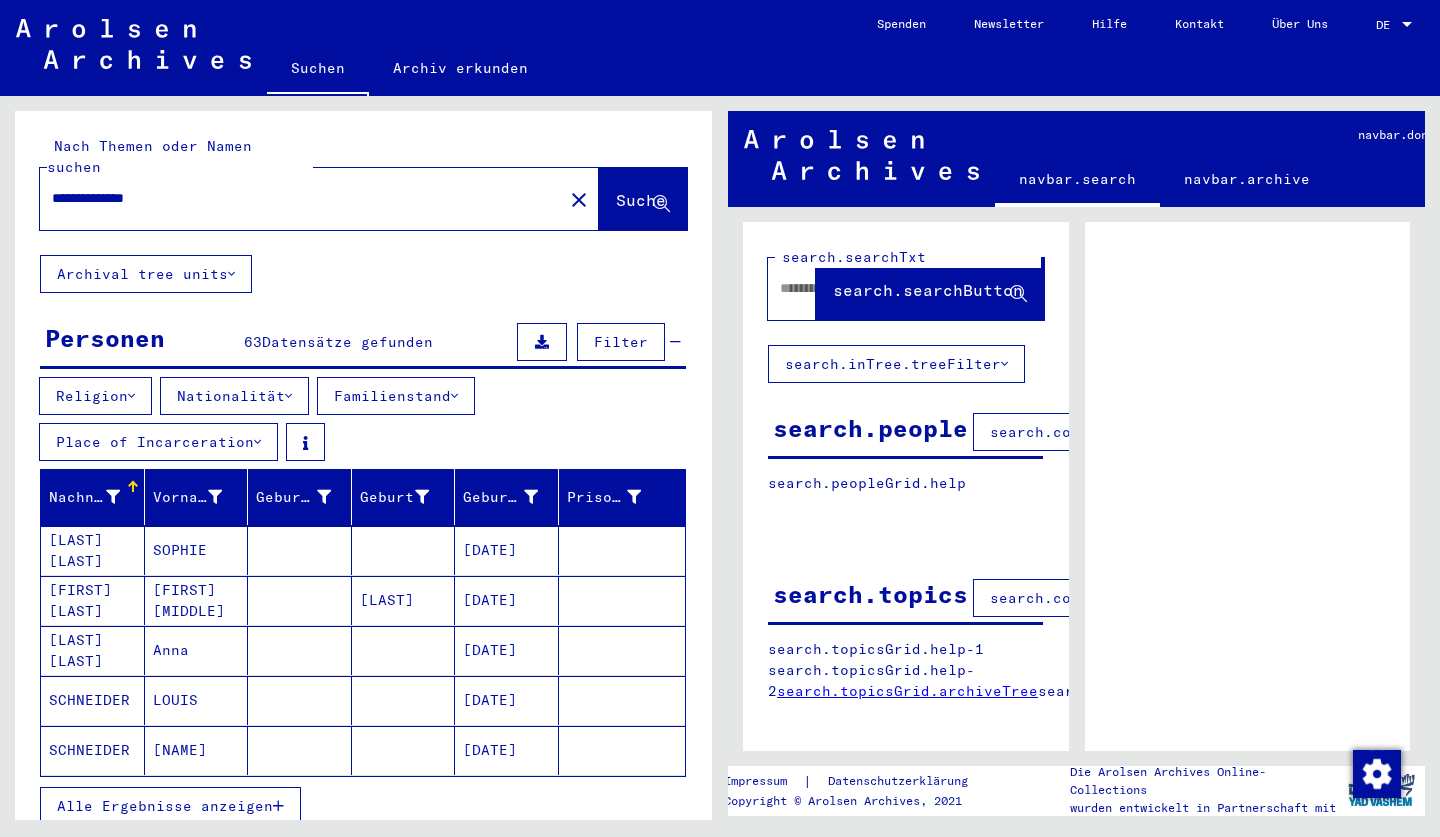 click on "Alle Ergebnisse anzeigen" at bounding box center (170, 806) 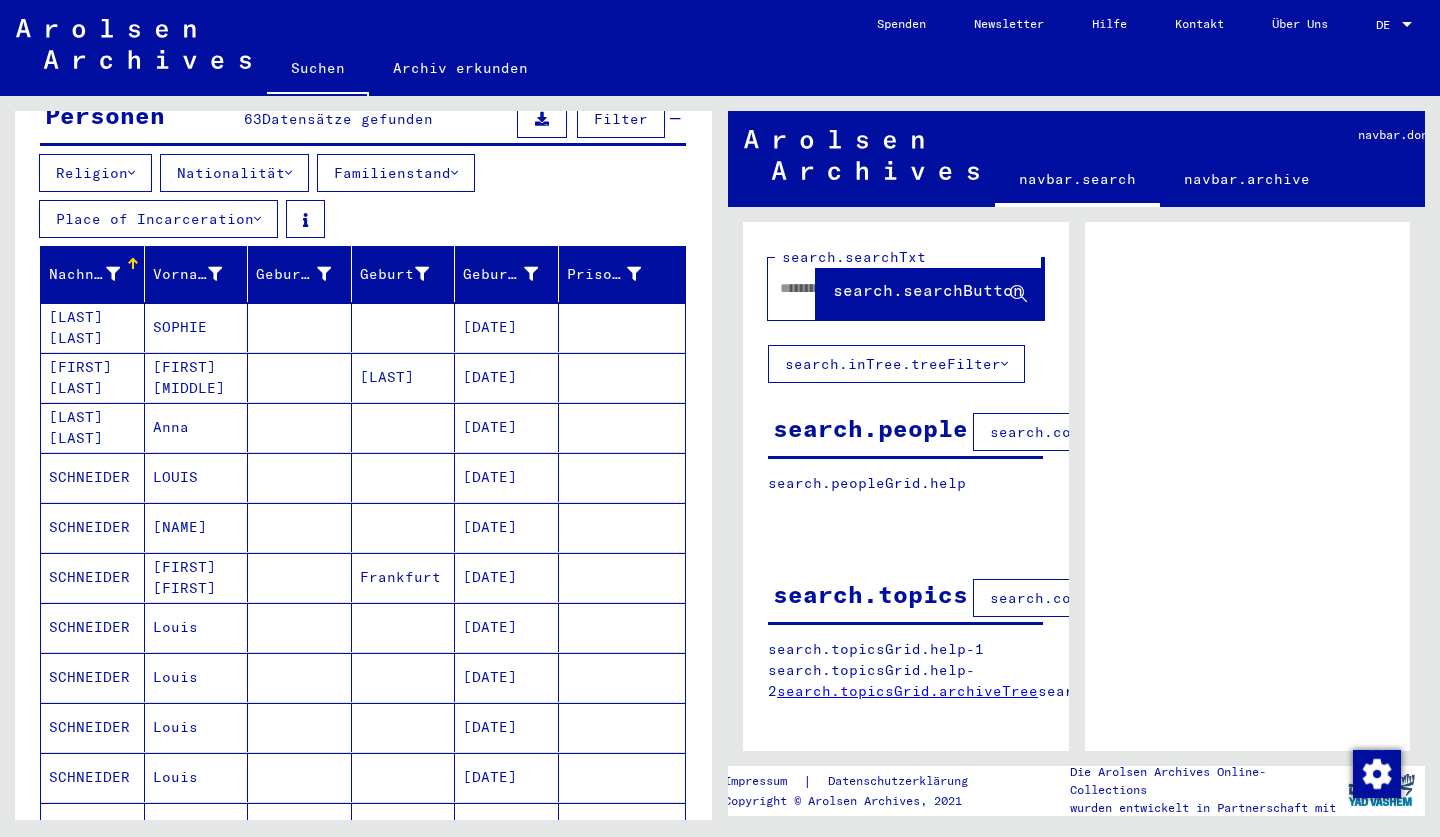 scroll, scrollTop: 223, scrollLeft: 0, axis: vertical 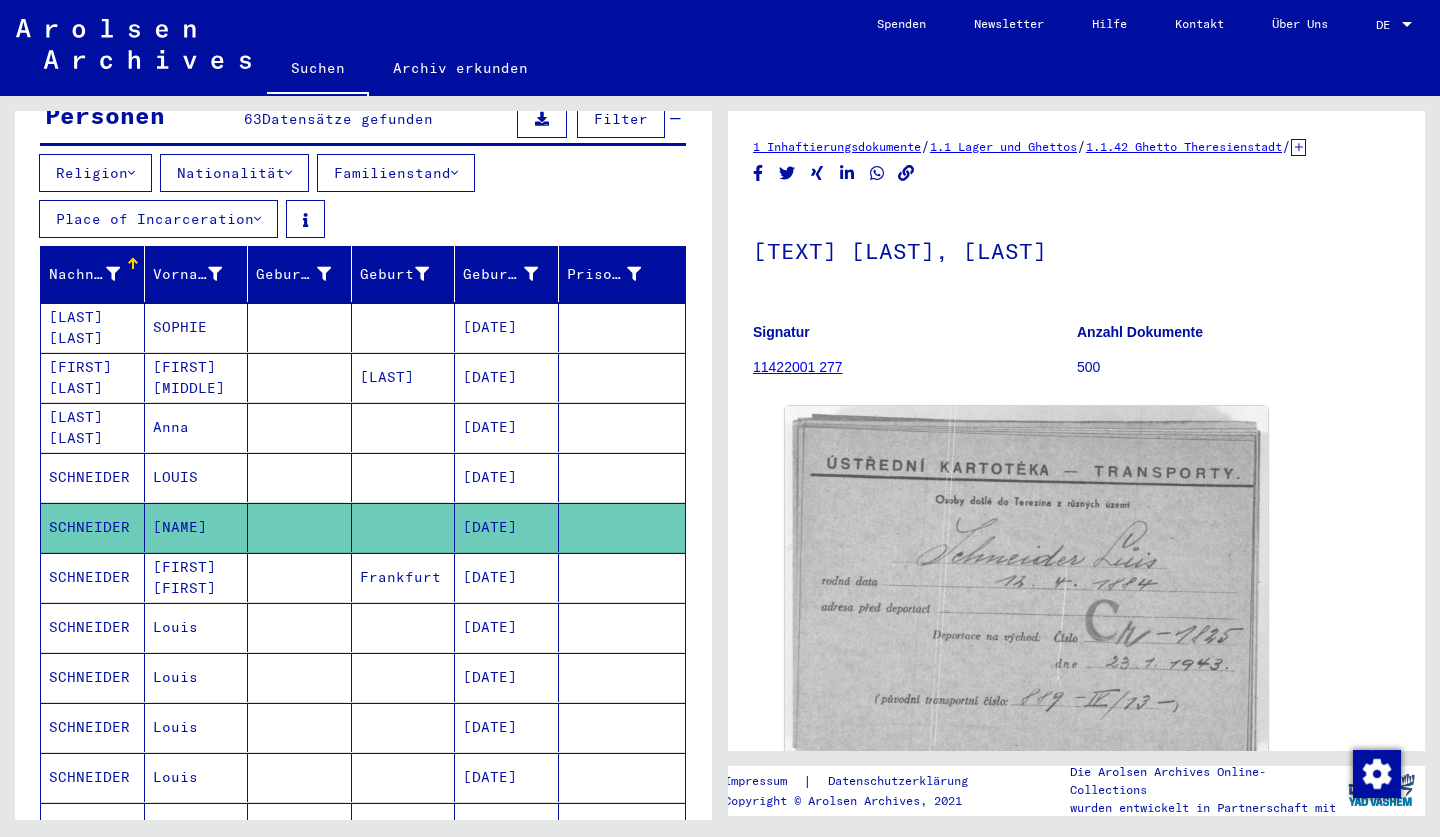 click on "SCHNEIDER" at bounding box center [93, 677] 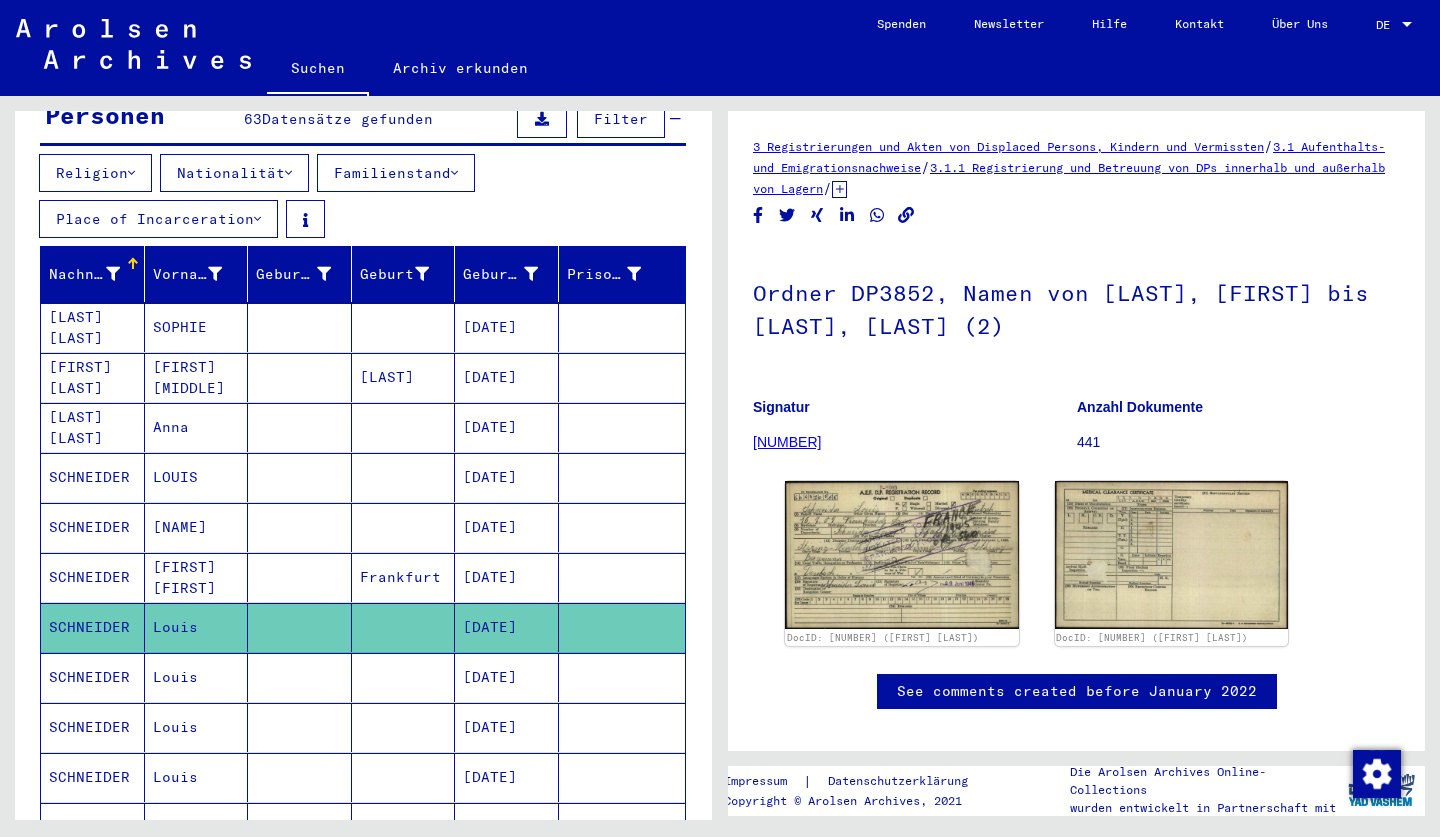 scroll, scrollTop: 0, scrollLeft: 0, axis: both 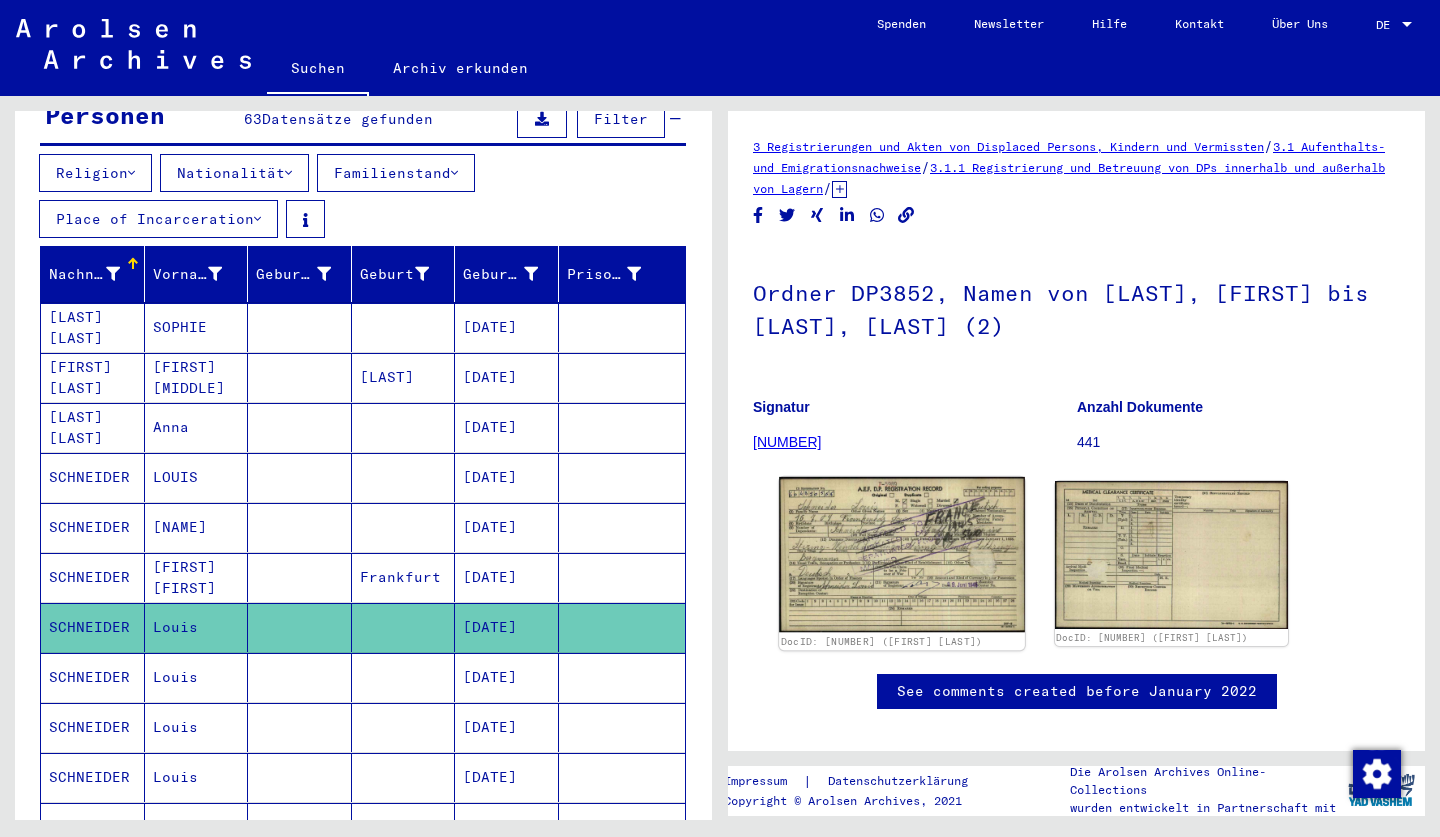 click 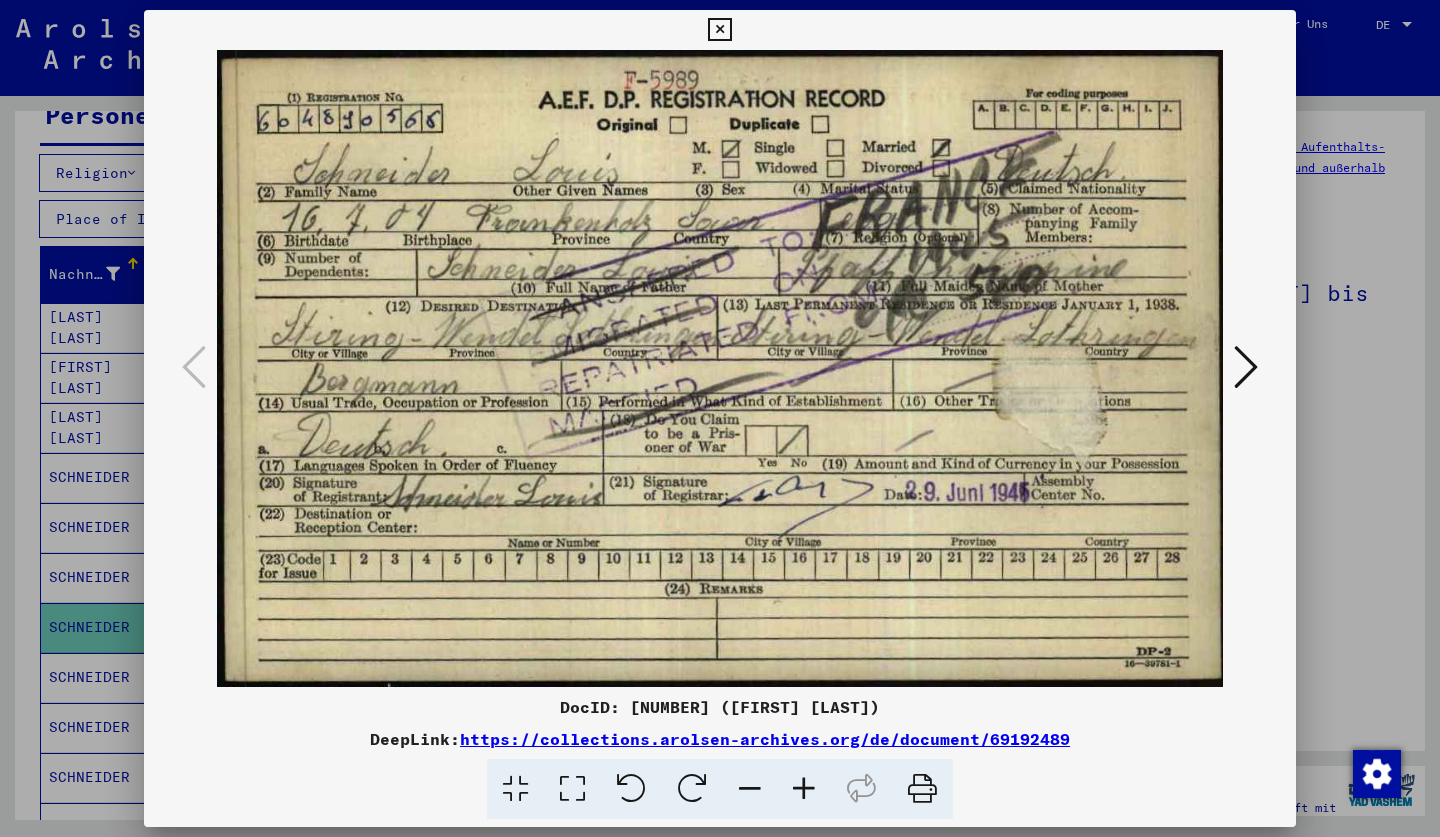 click at bounding box center (1246, 367) 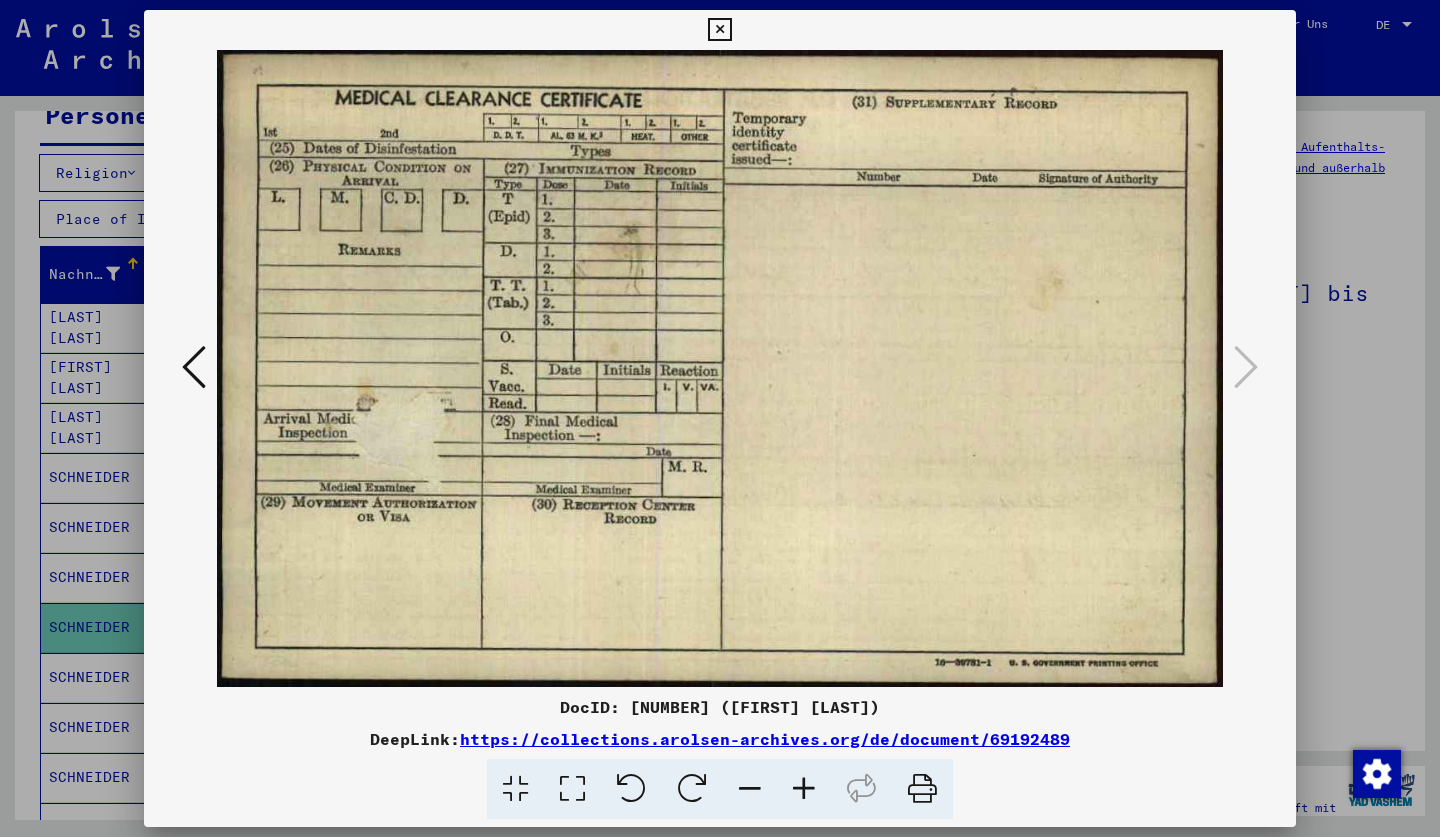 click at bounding box center (194, 367) 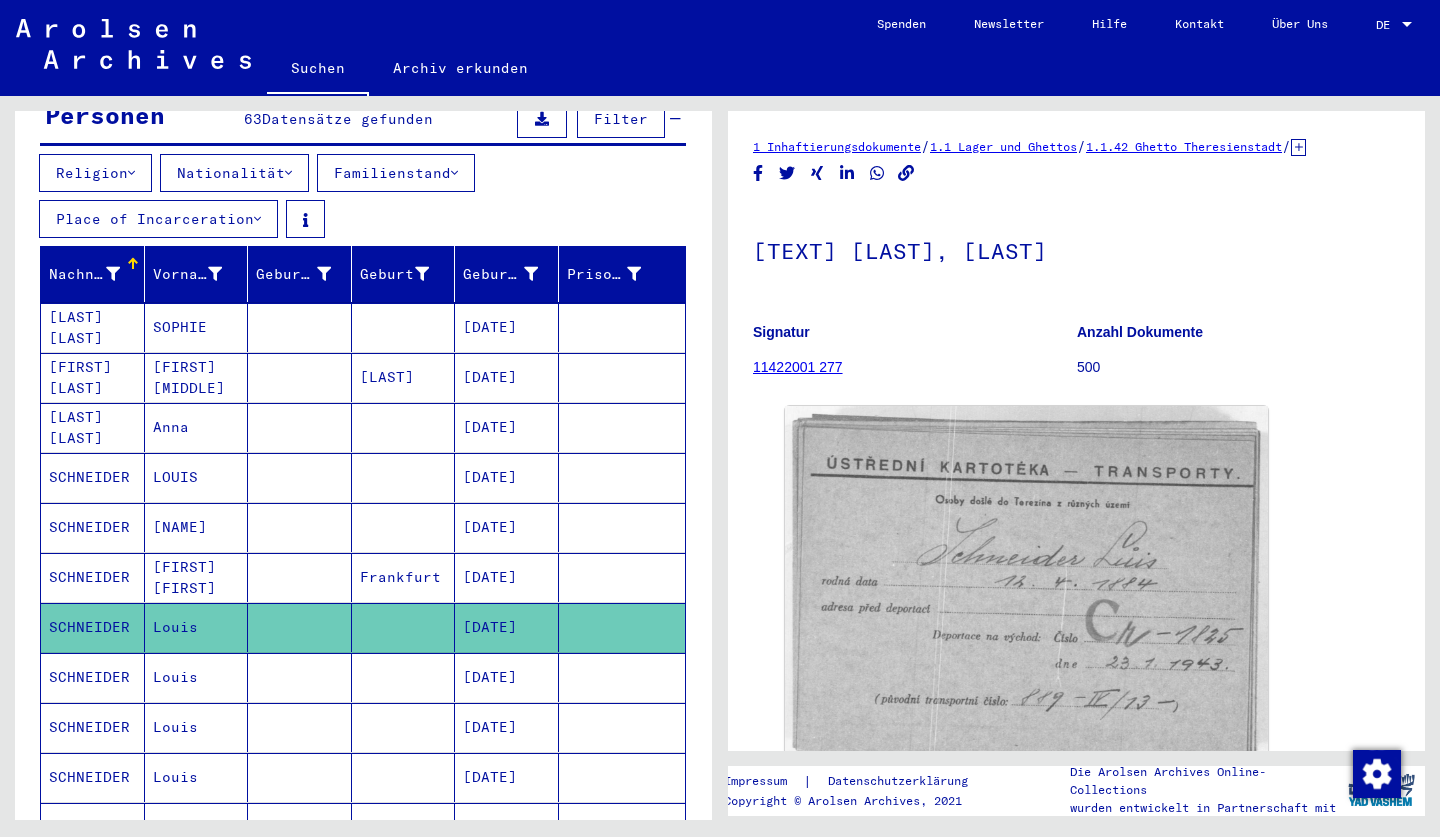scroll, scrollTop: 305, scrollLeft: 0, axis: vertical 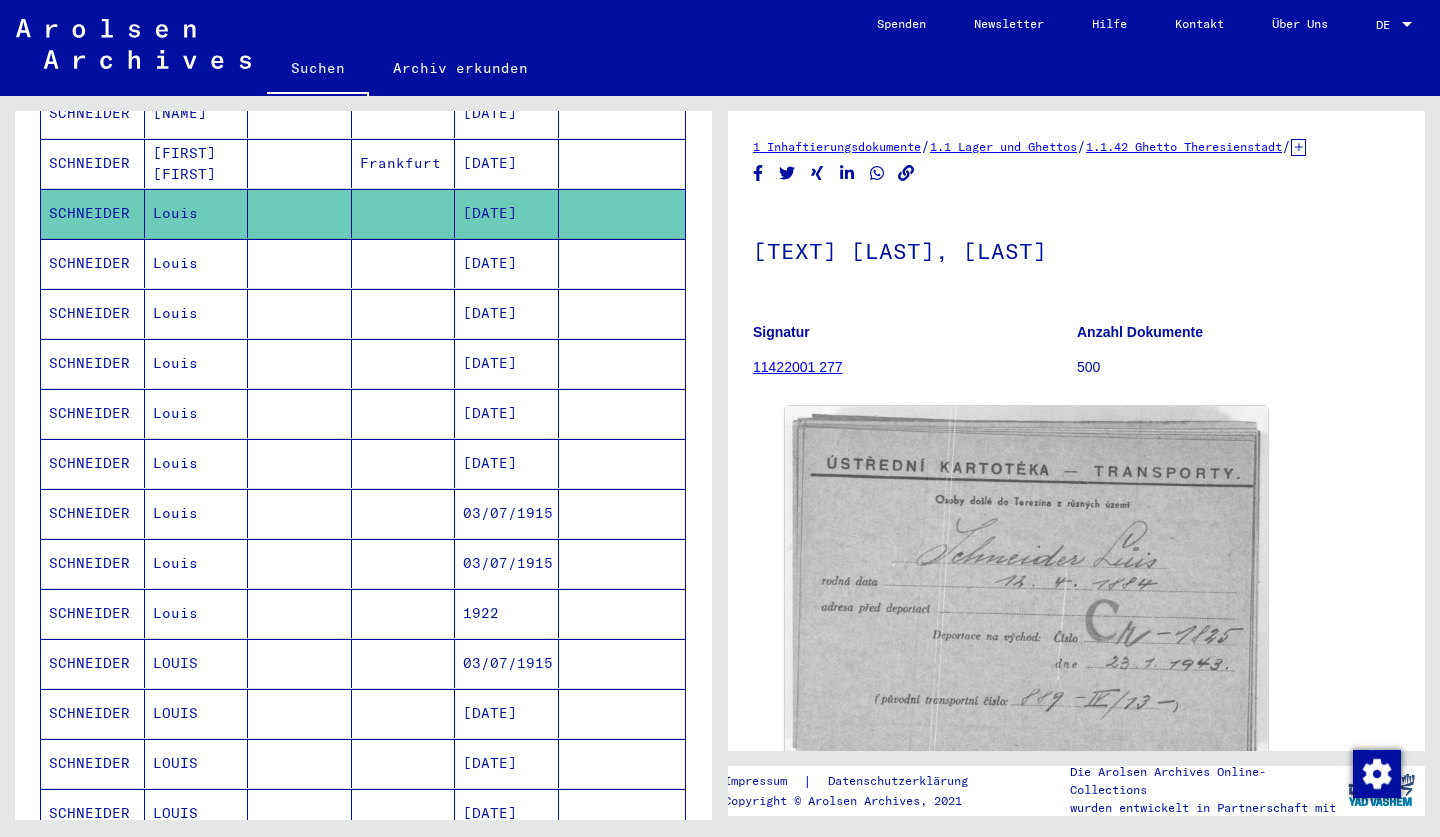 click on "SCHNEIDER" at bounding box center (93, 513) 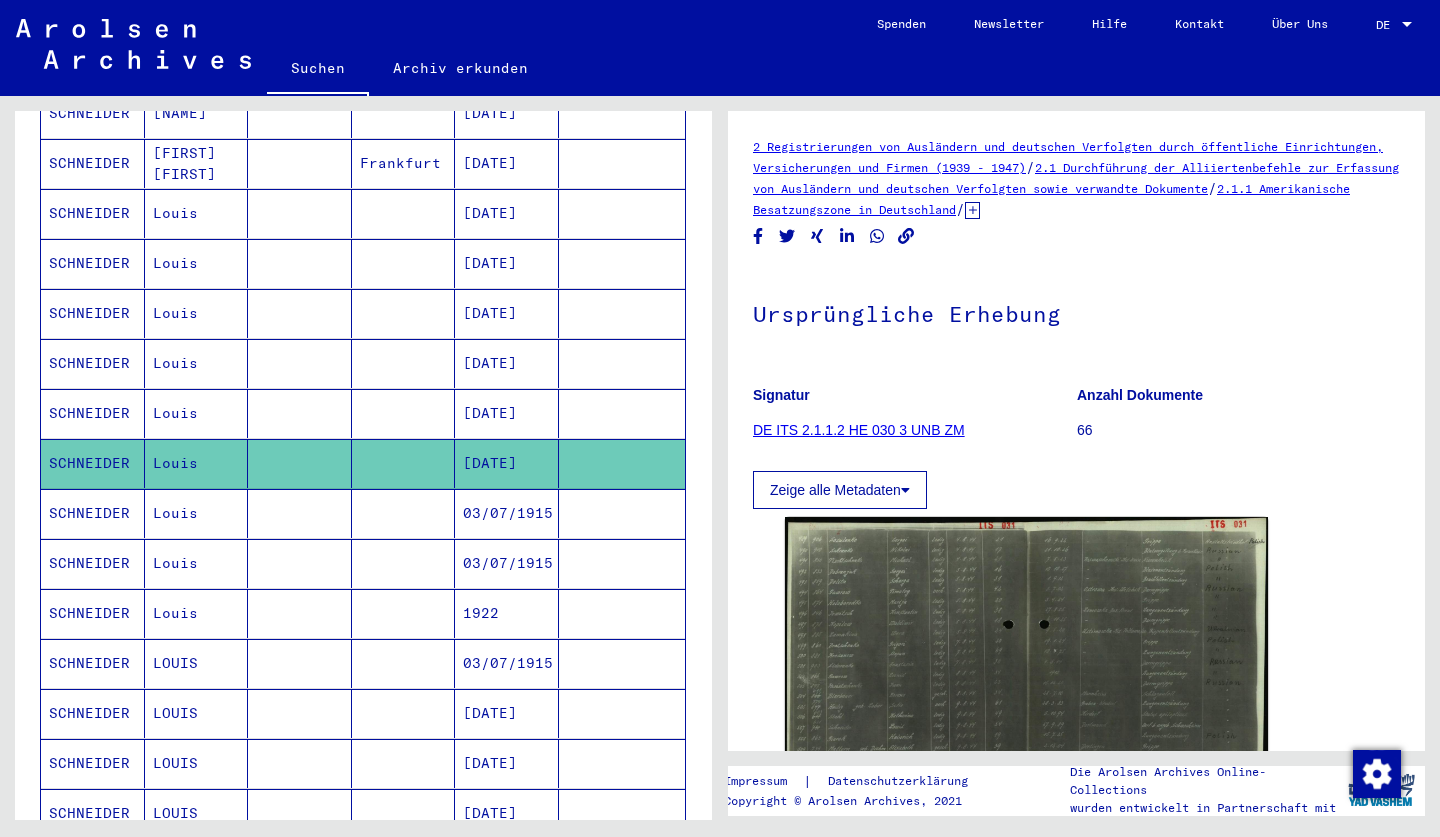 scroll, scrollTop: 0, scrollLeft: 0, axis: both 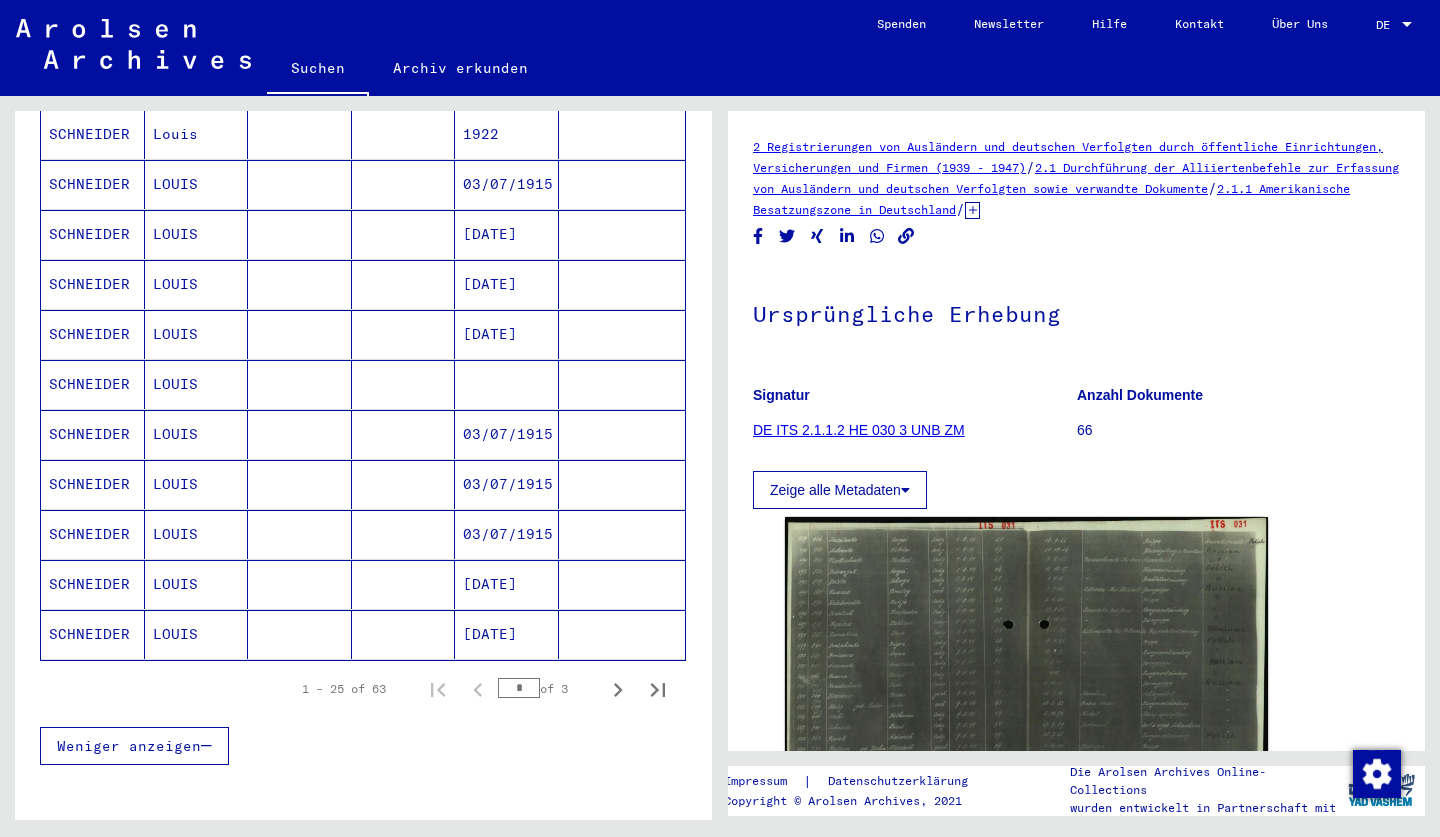 click on "SCHNEIDER" 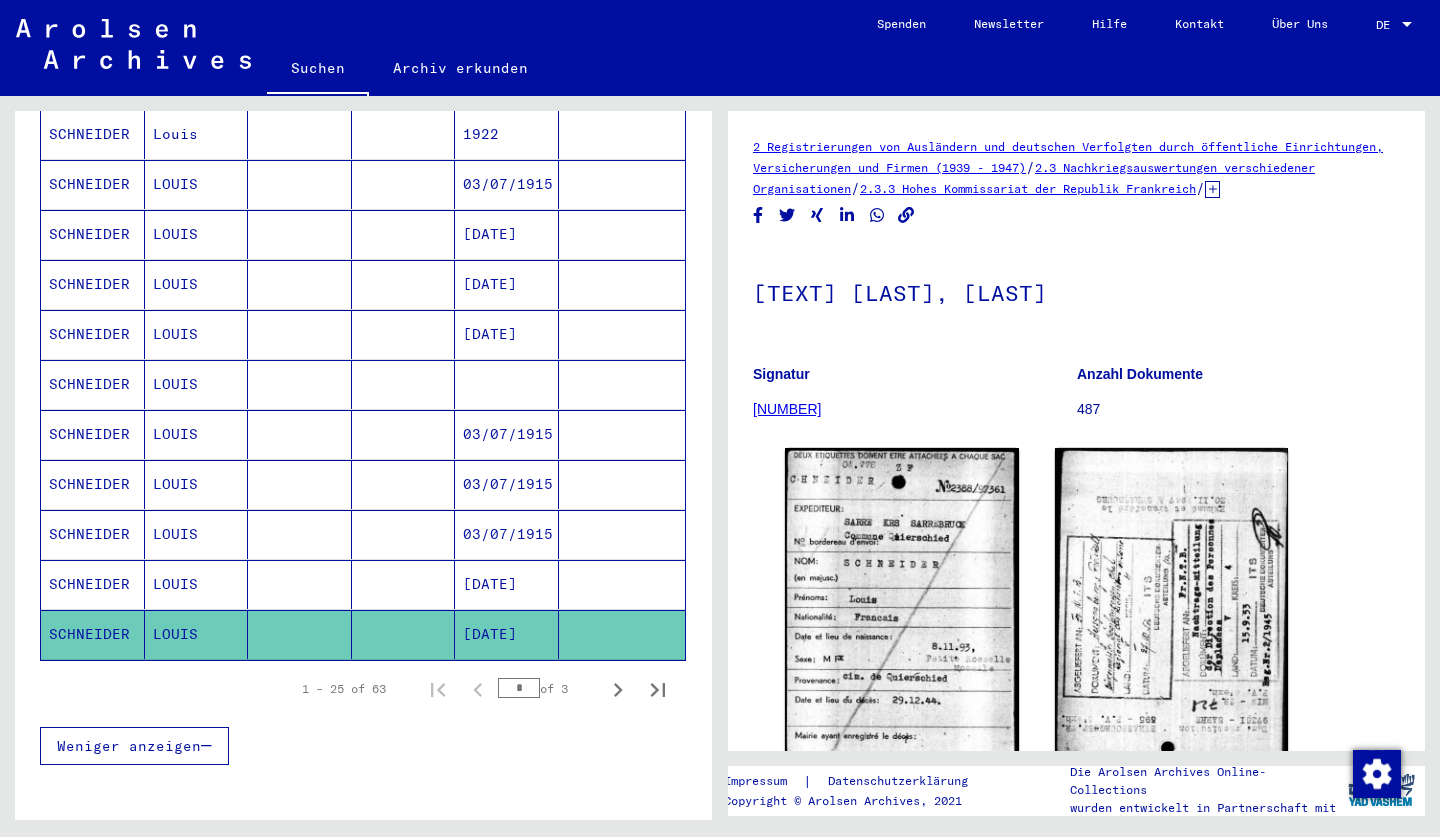 scroll, scrollTop: 0, scrollLeft: 0, axis: both 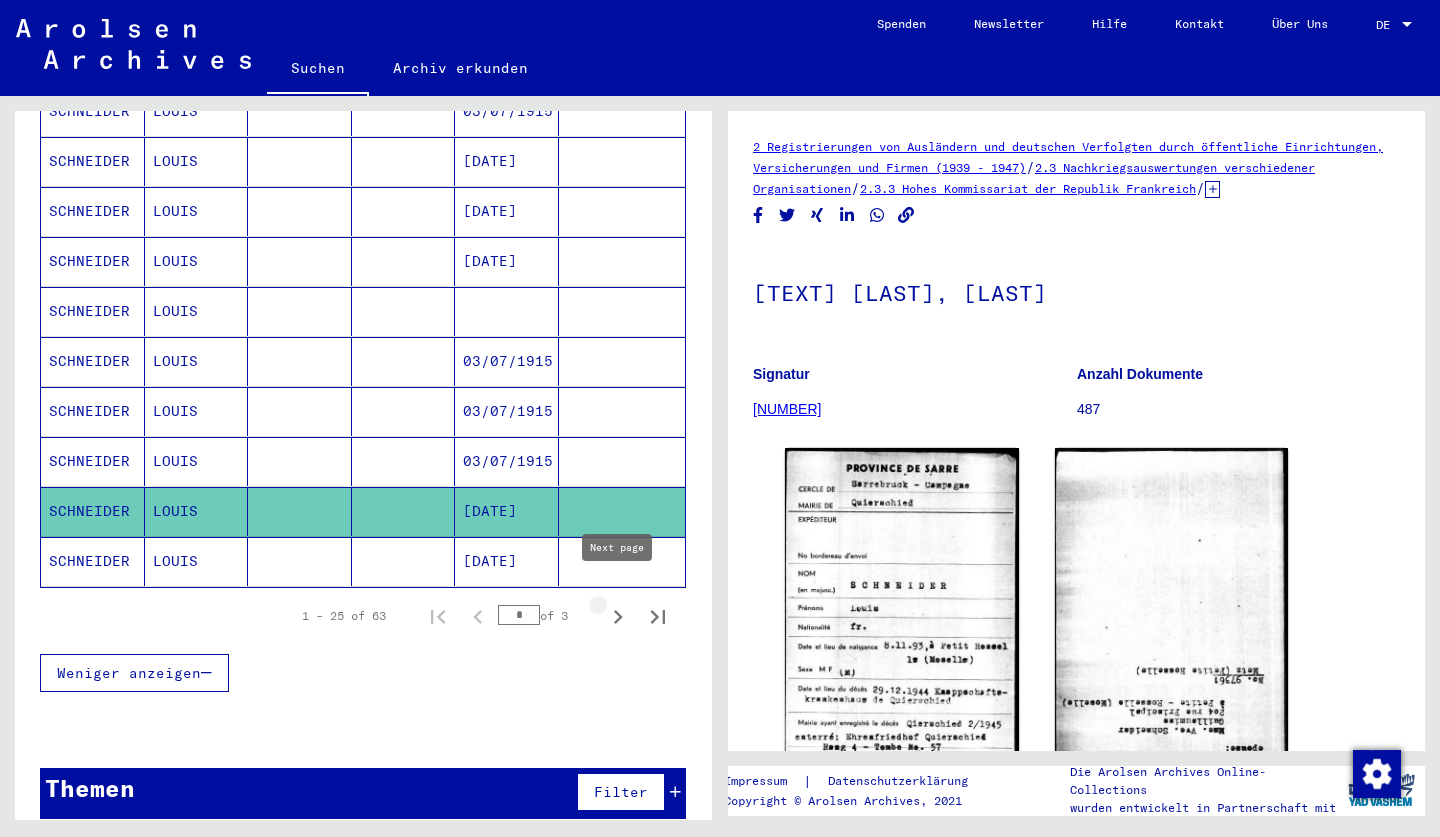 click 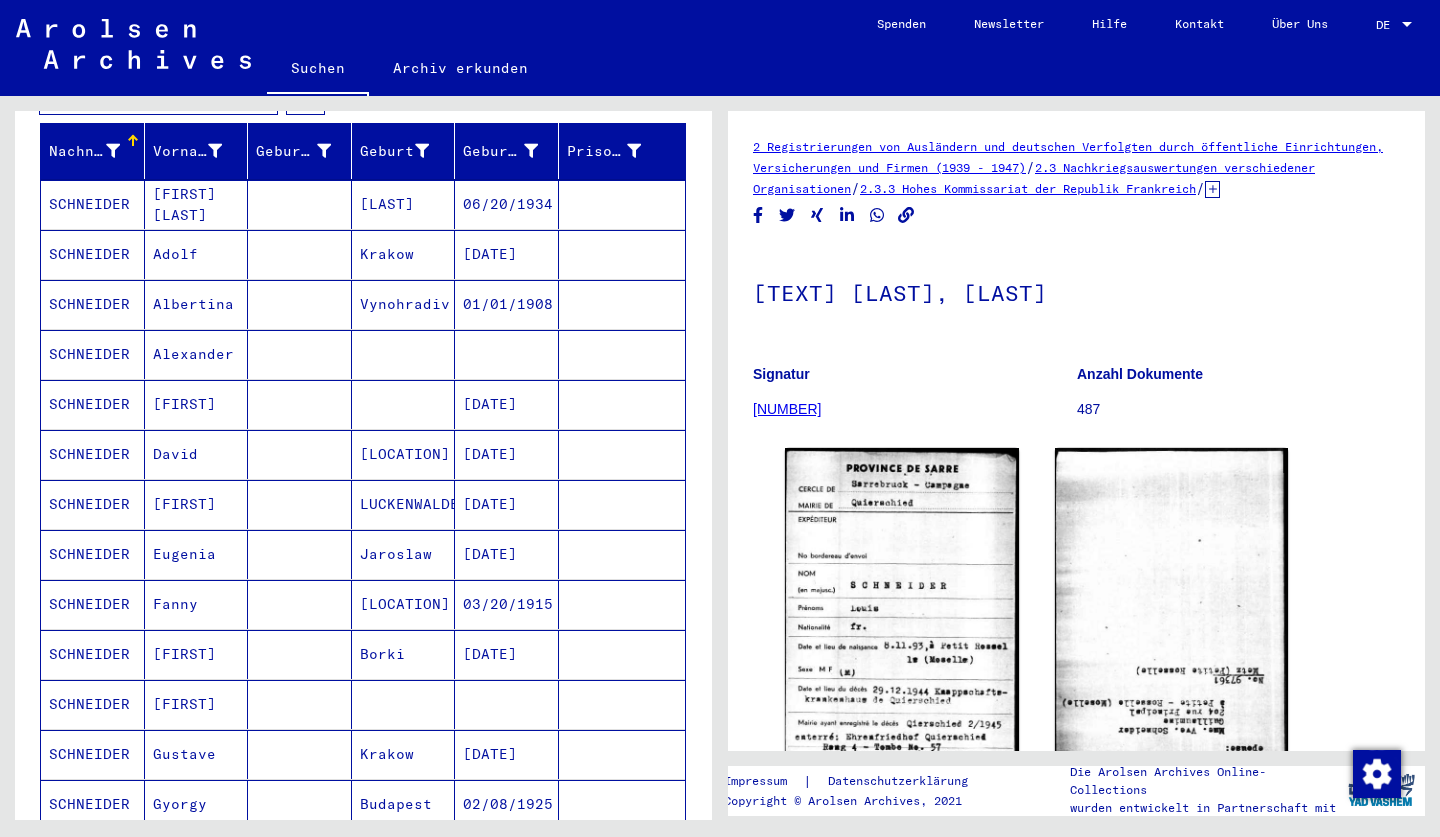 scroll, scrollTop: 357, scrollLeft: 0, axis: vertical 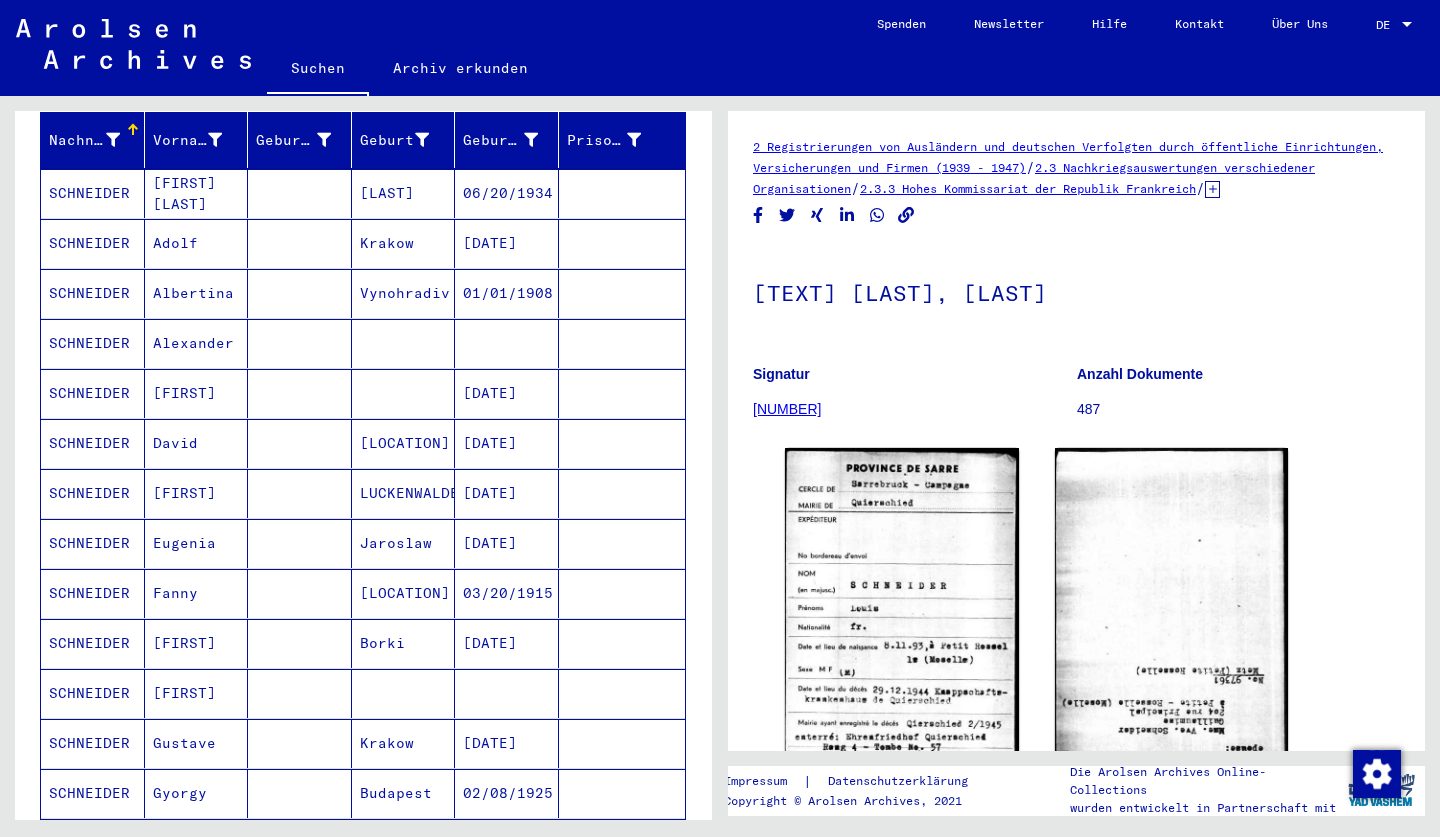 click on "SCHNEIDER" at bounding box center [93, 393] 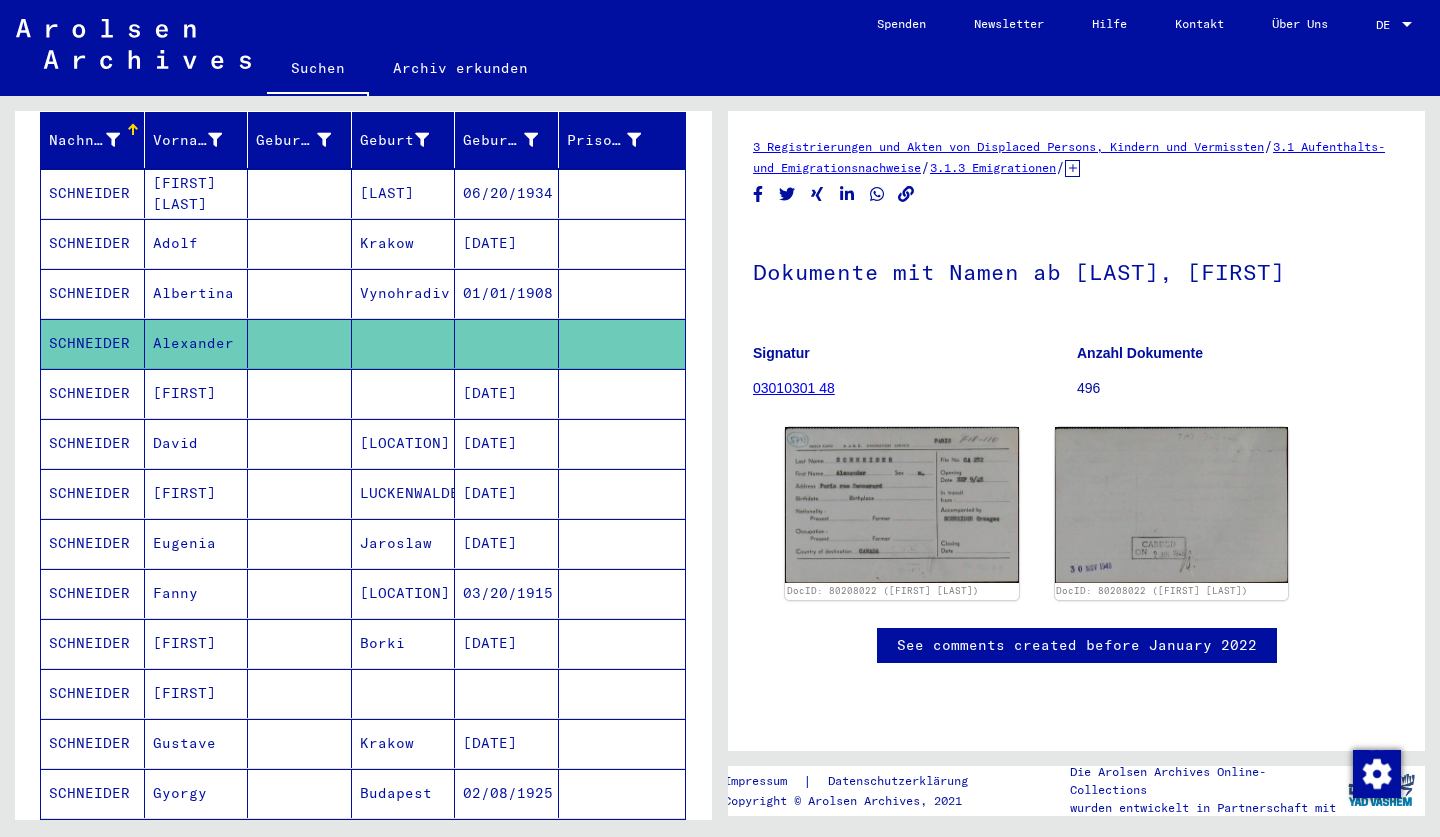 scroll, scrollTop: 0, scrollLeft: 0, axis: both 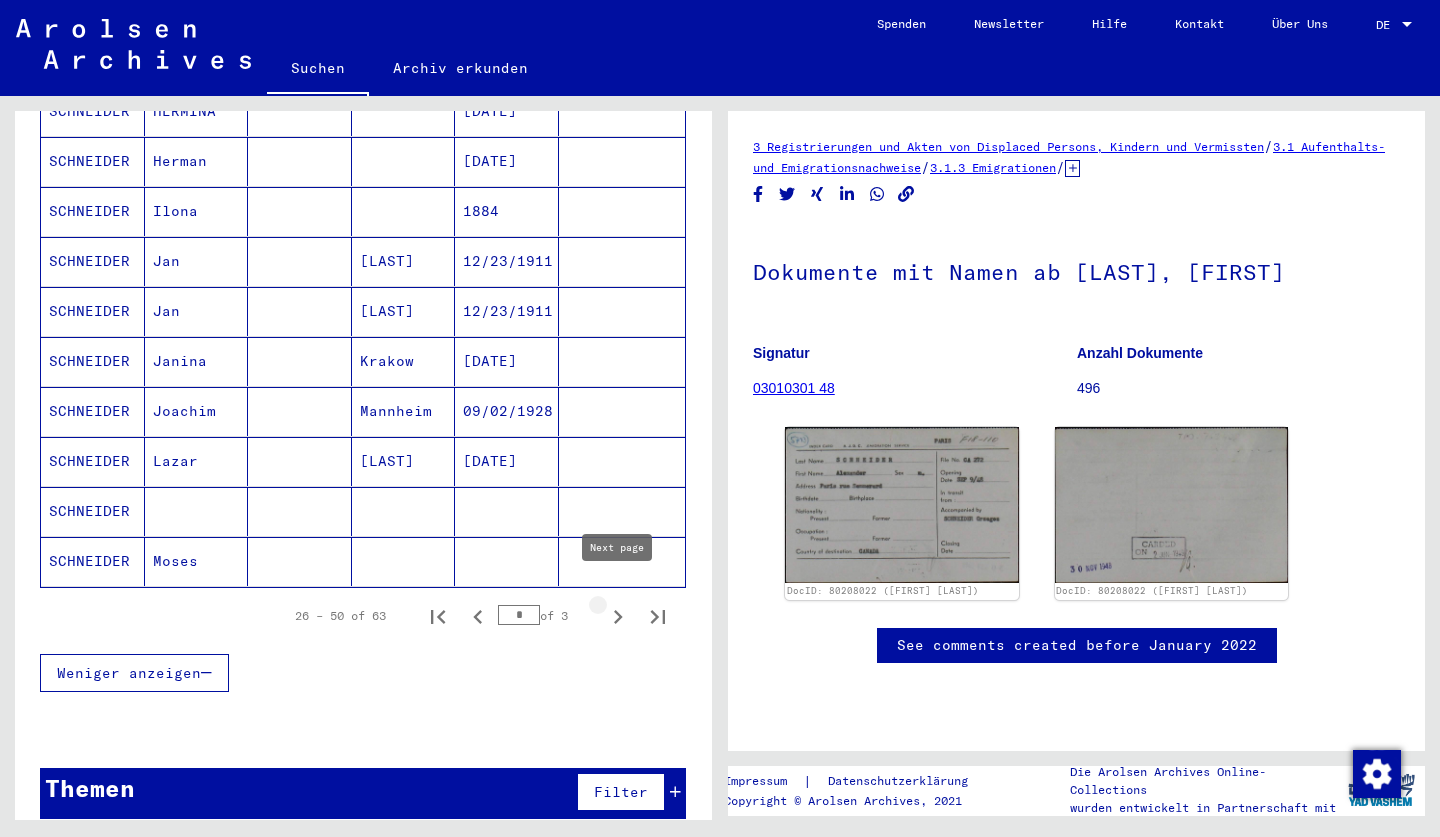 click 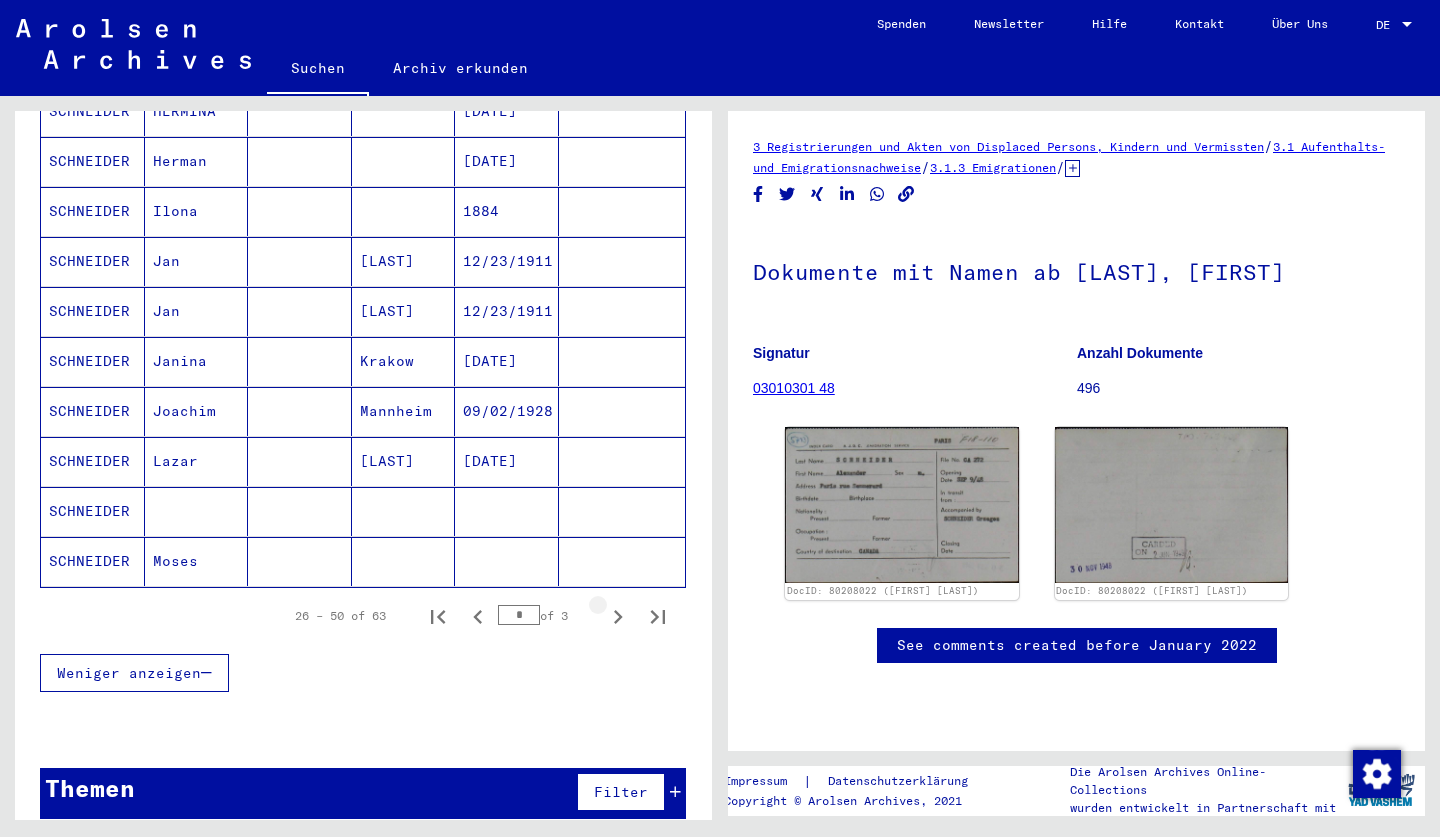 scroll, scrollTop: 589, scrollLeft: 0, axis: vertical 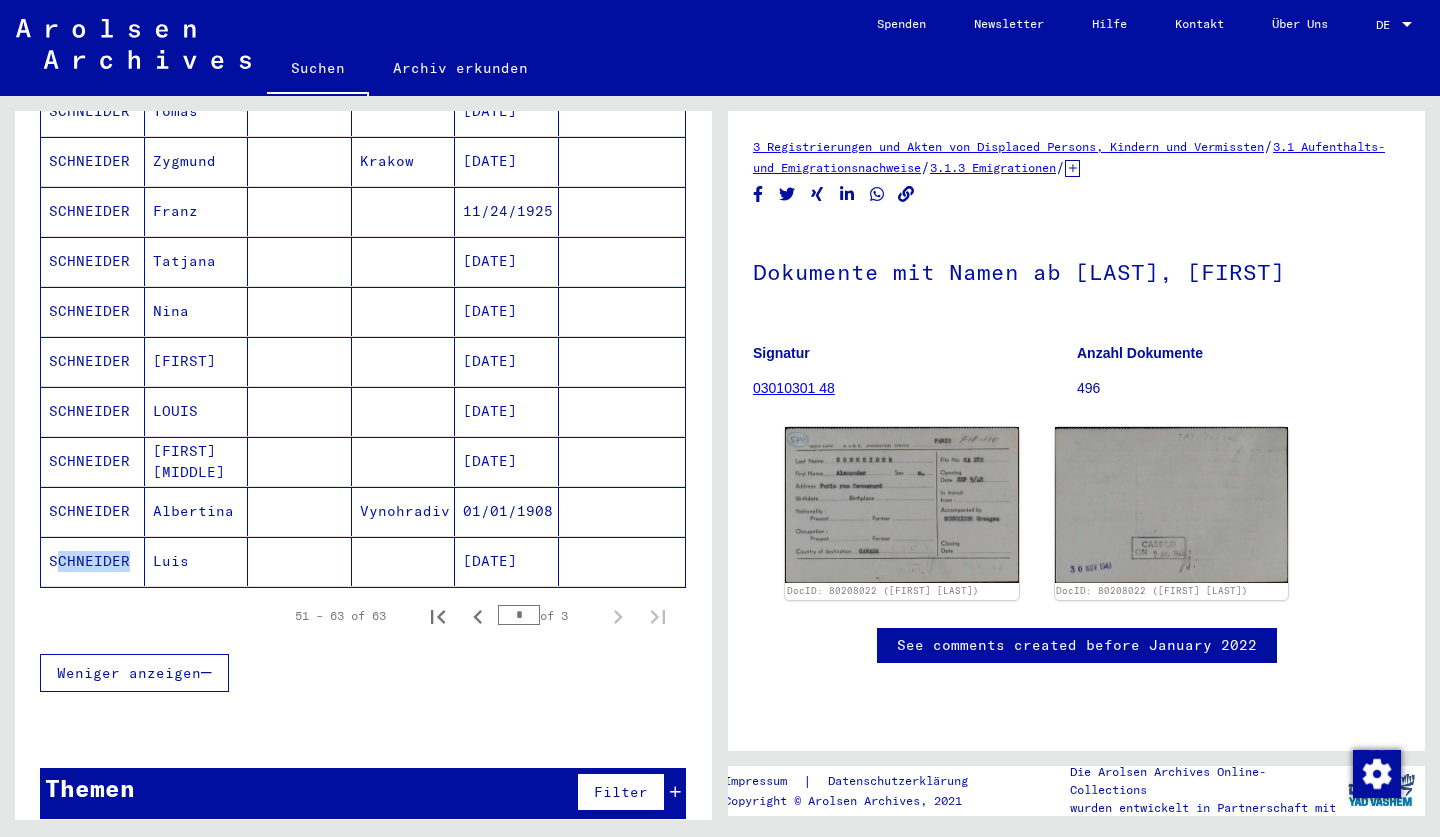 click on "SCHNEIDER" 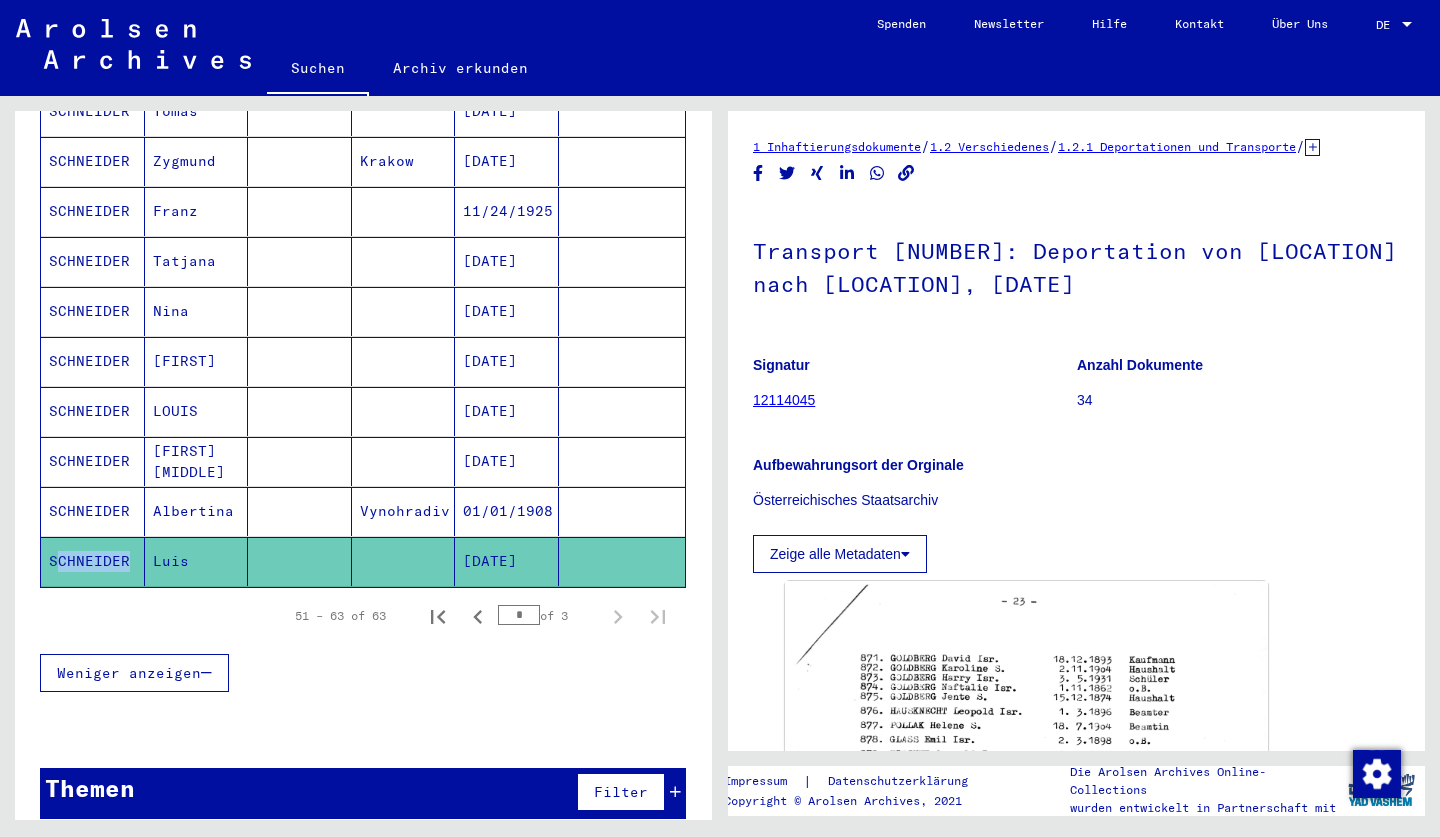 scroll, scrollTop: 0, scrollLeft: 0, axis: both 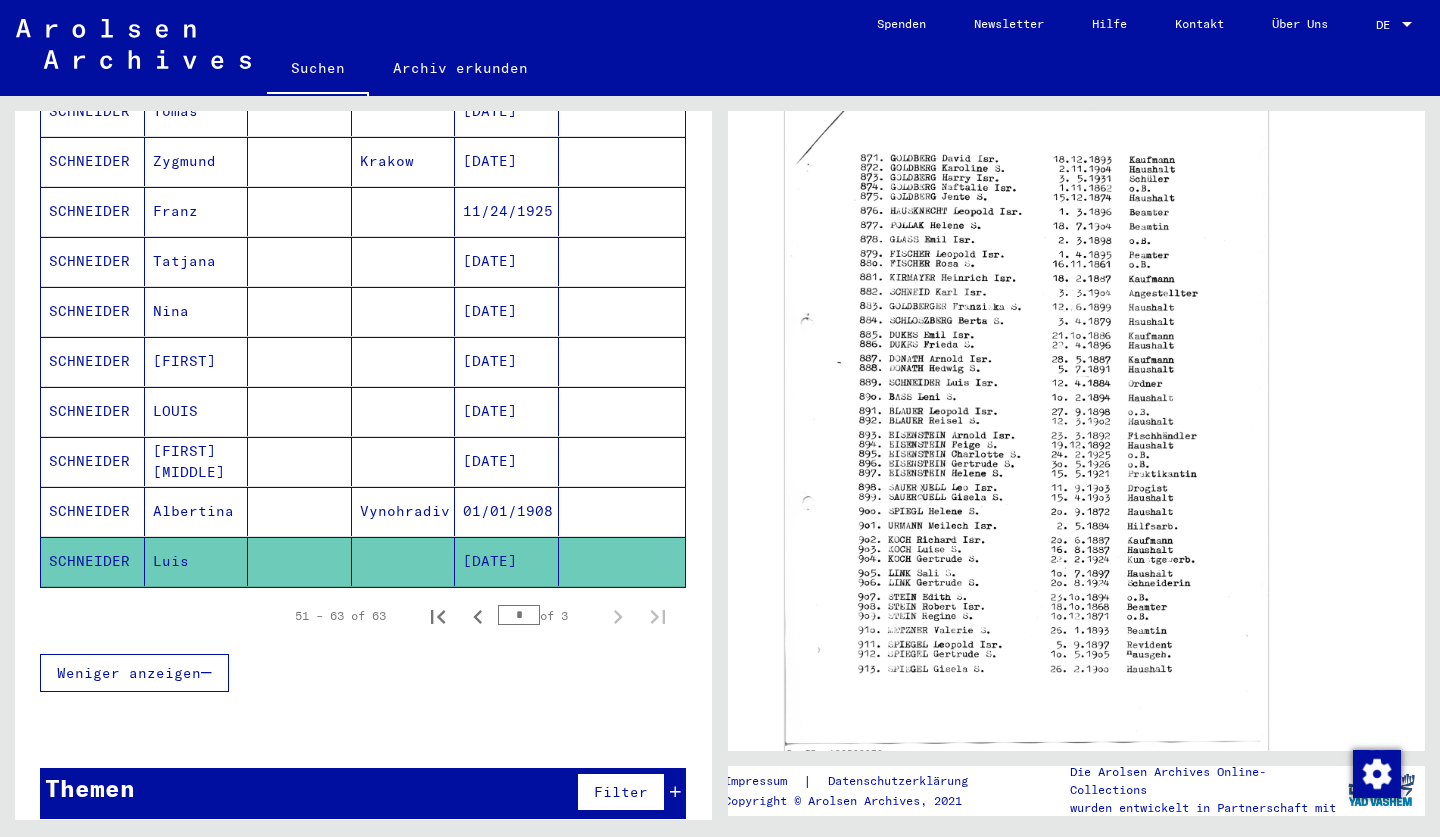click on "SCHNEIDER" at bounding box center (93, 461) 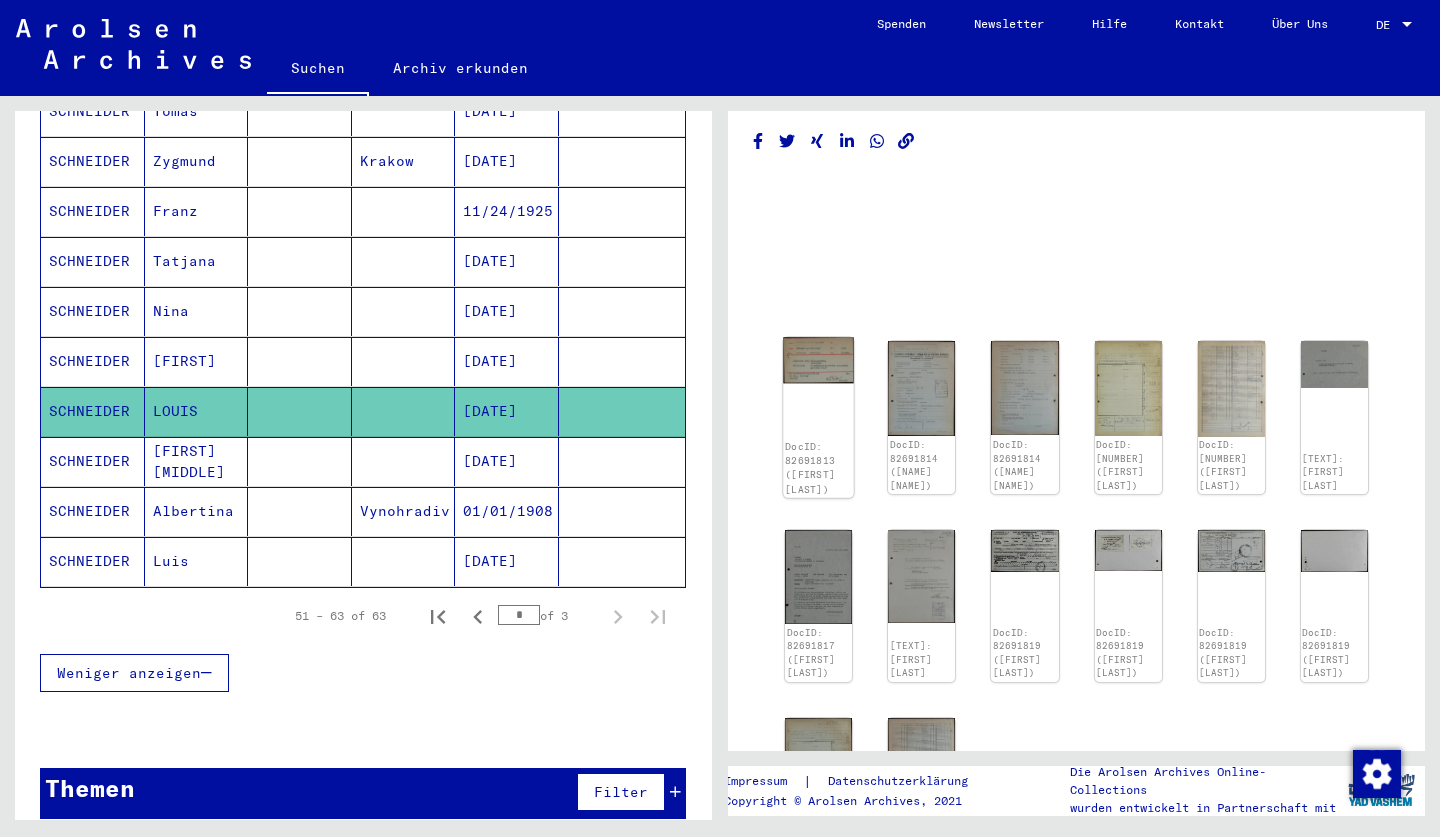 scroll, scrollTop: 14, scrollLeft: 0, axis: vertical 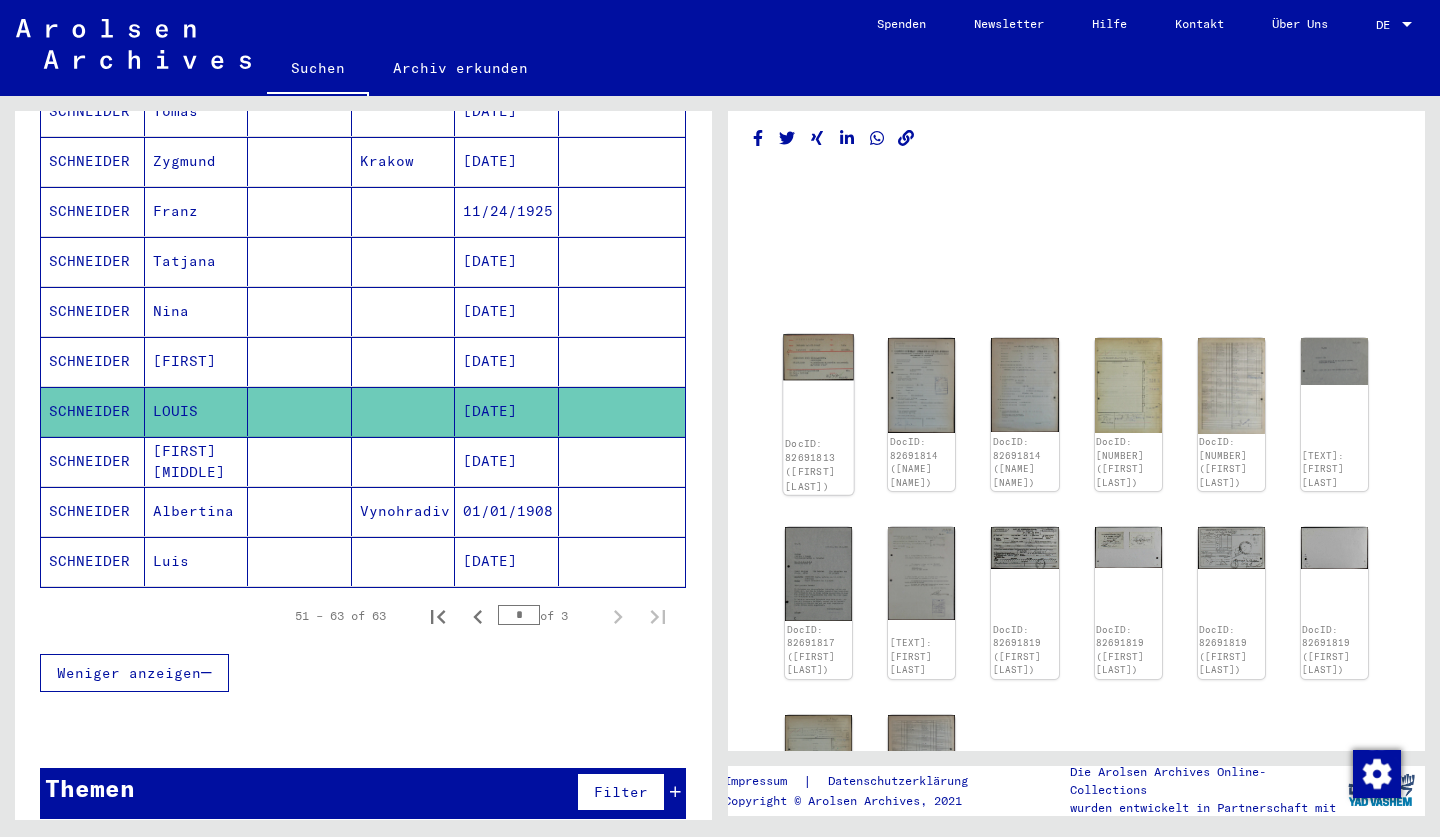 click 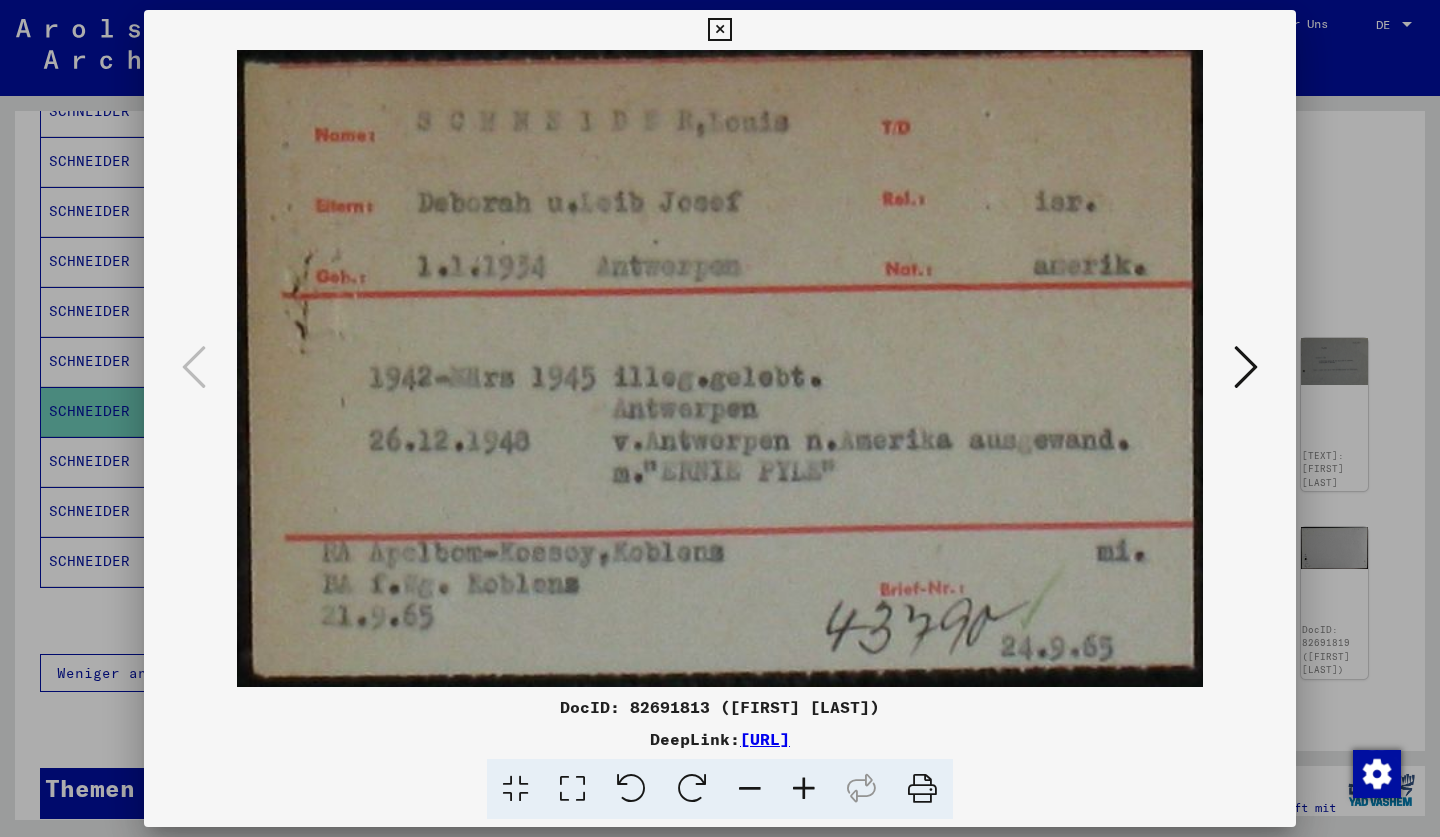 click at bounding box center [1246, 368] 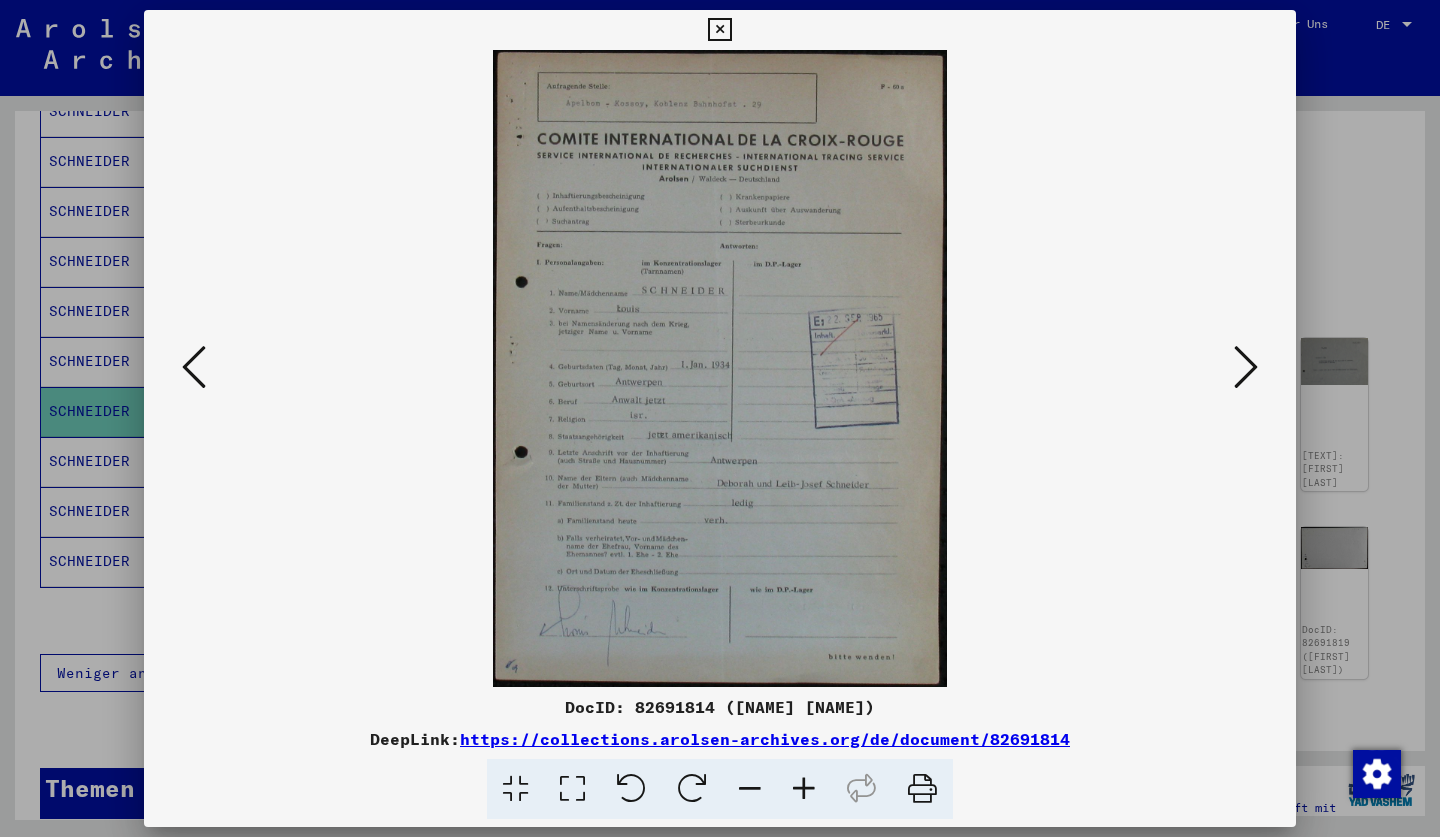 click at bounding box center [719, 30] 